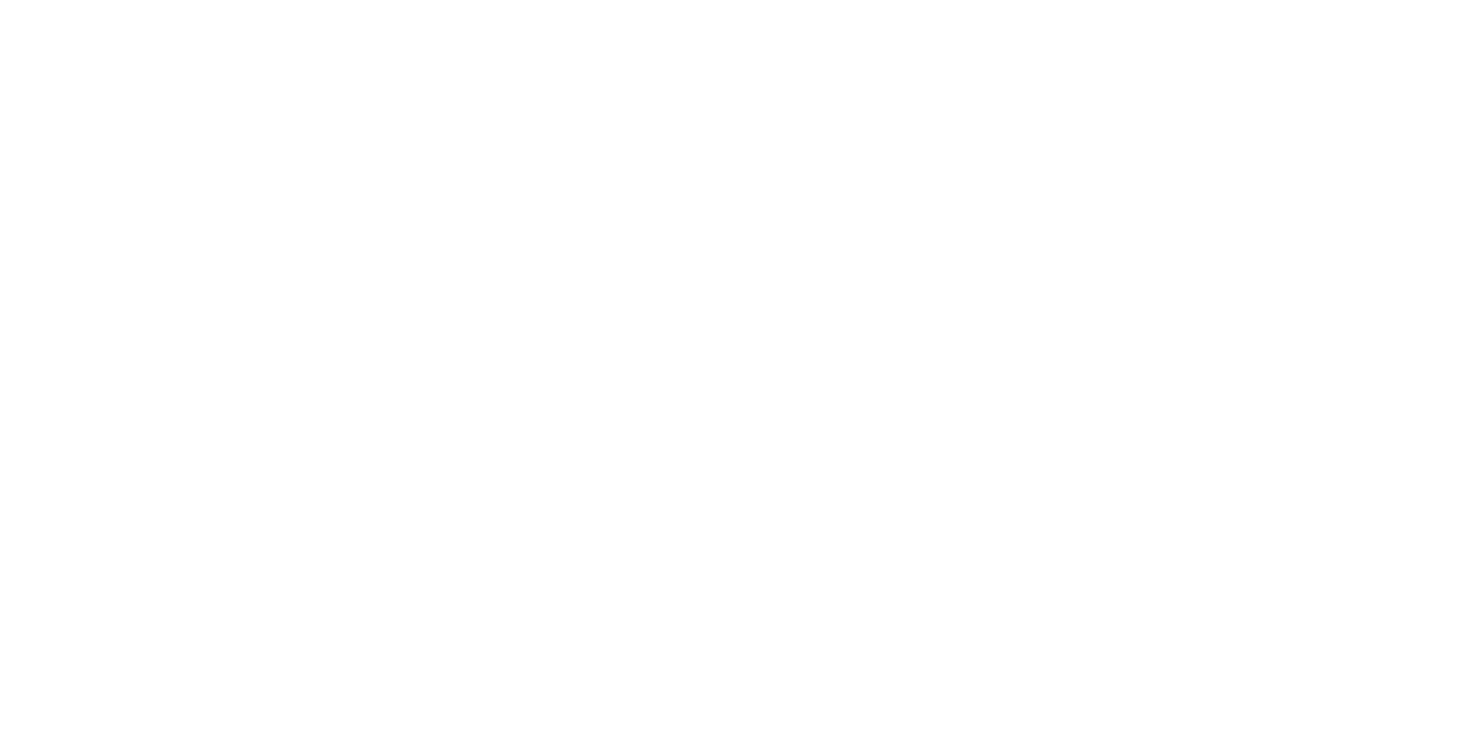 scroll, scrollTop: 0, scrollLeft: 0, axis: both 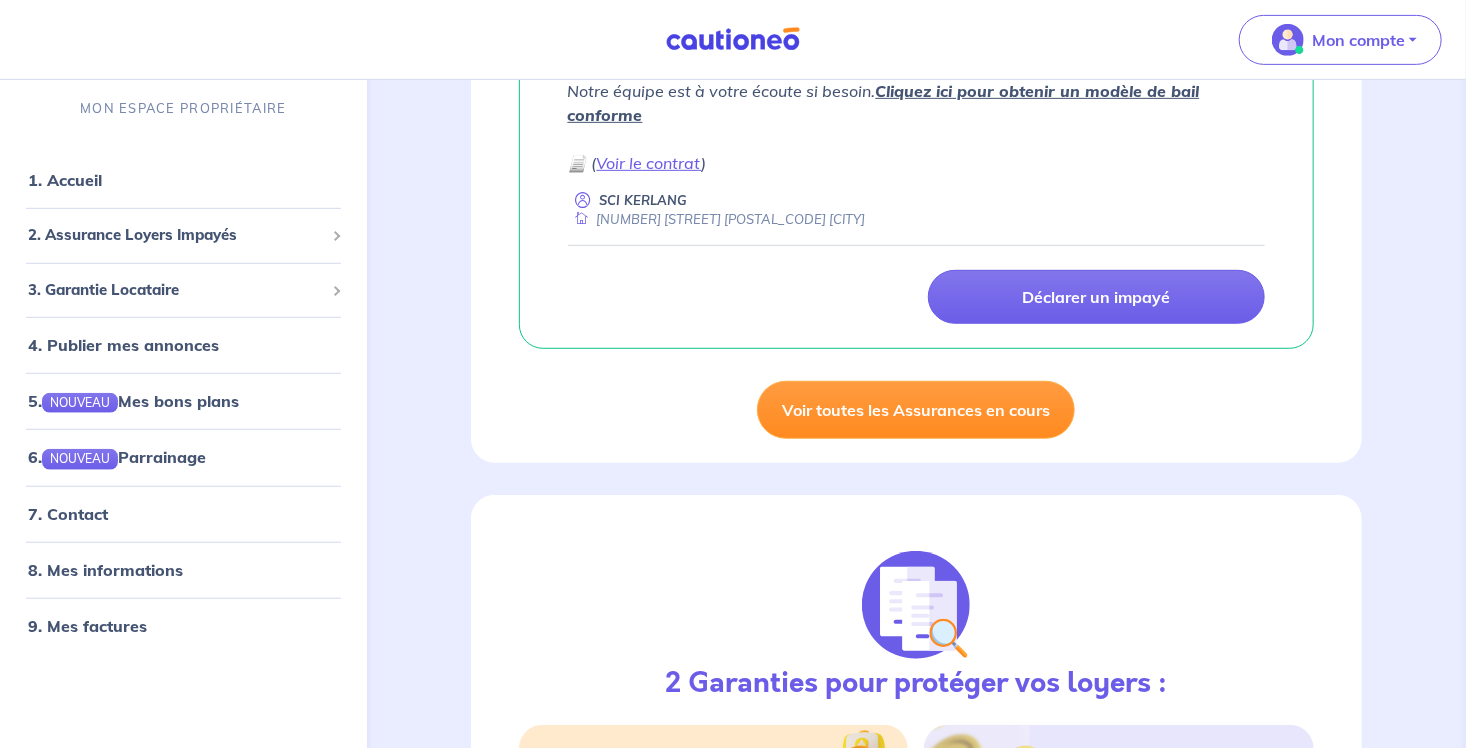 click on "Voir toutes les Assurances en cours" at bounding box center [916, 410] 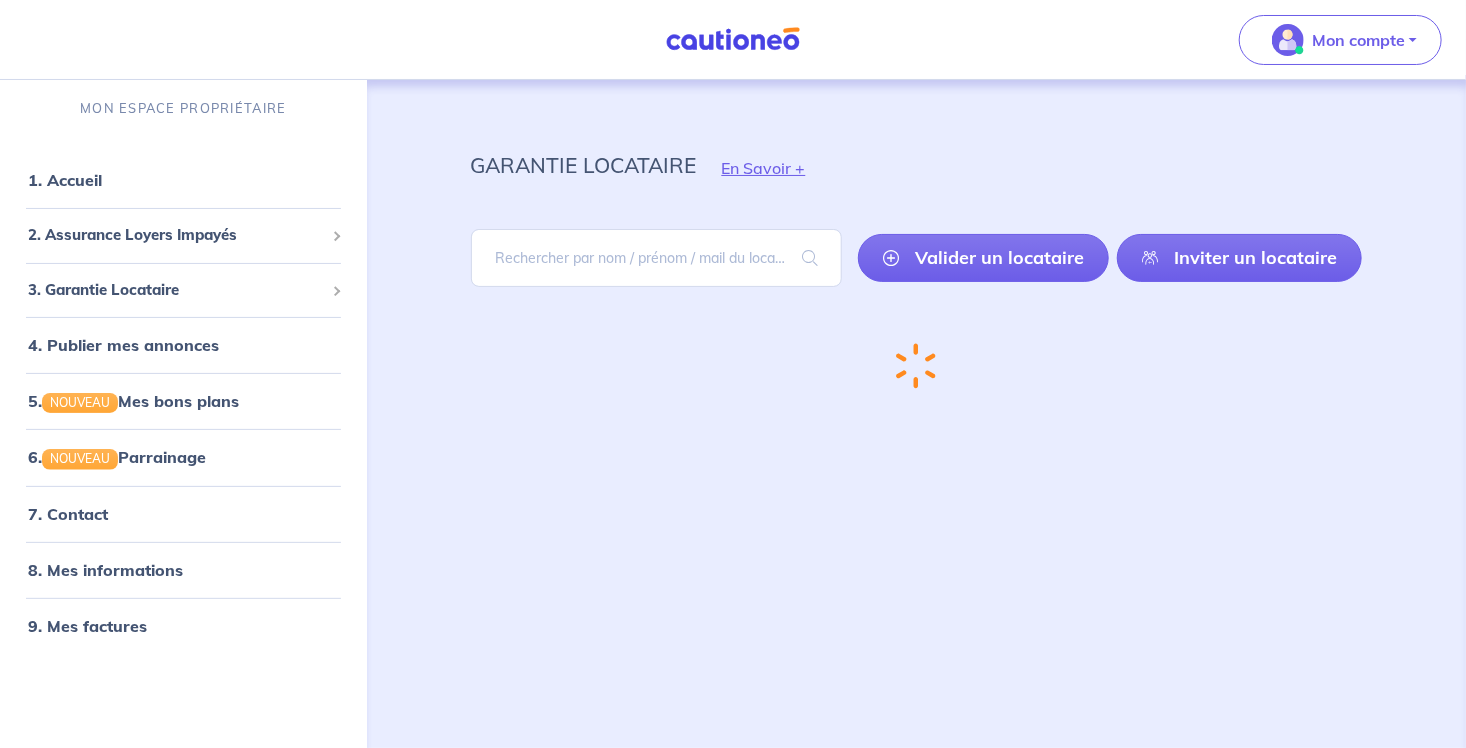 scroll, scrollTop: 0, scrollLeft: 0, axis: both 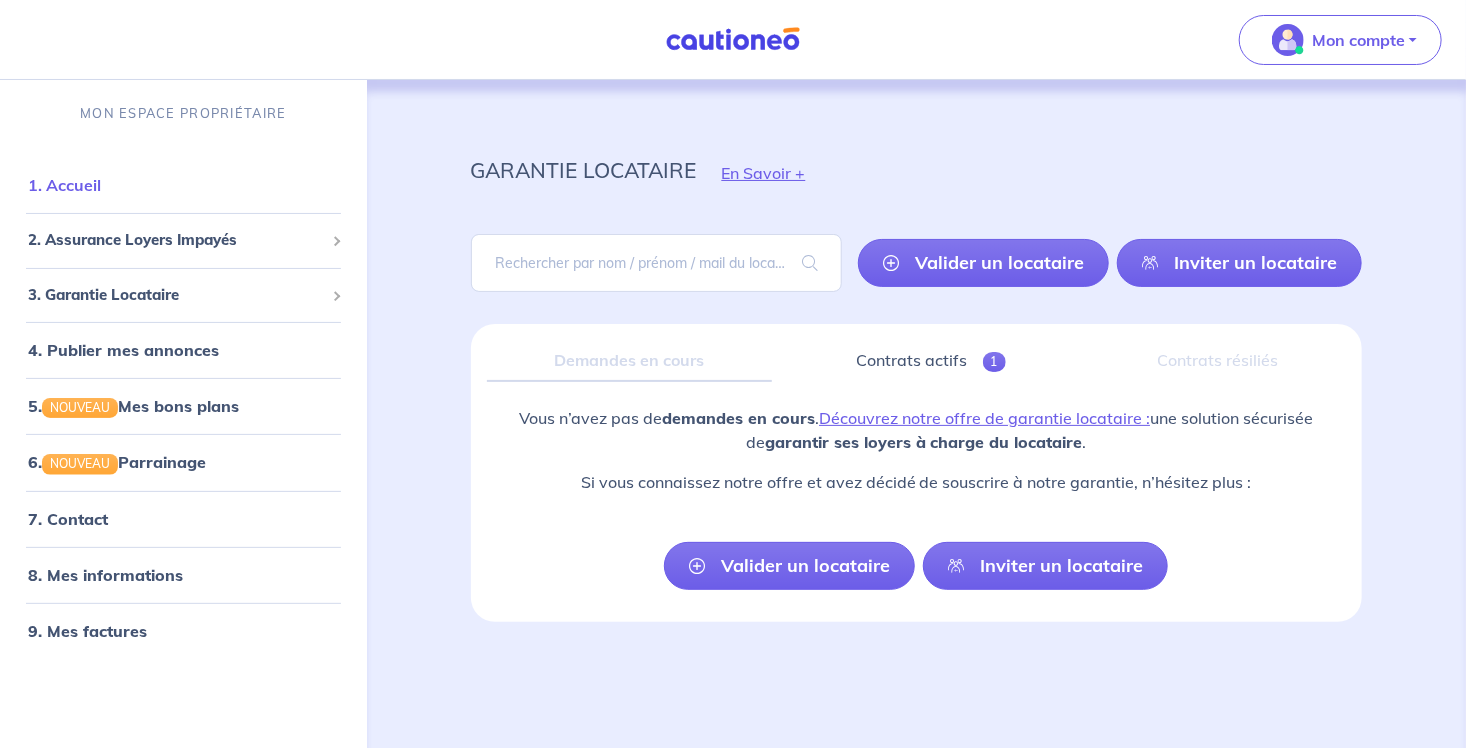 click on "1. Accueil" at bounding box center (64, 185) 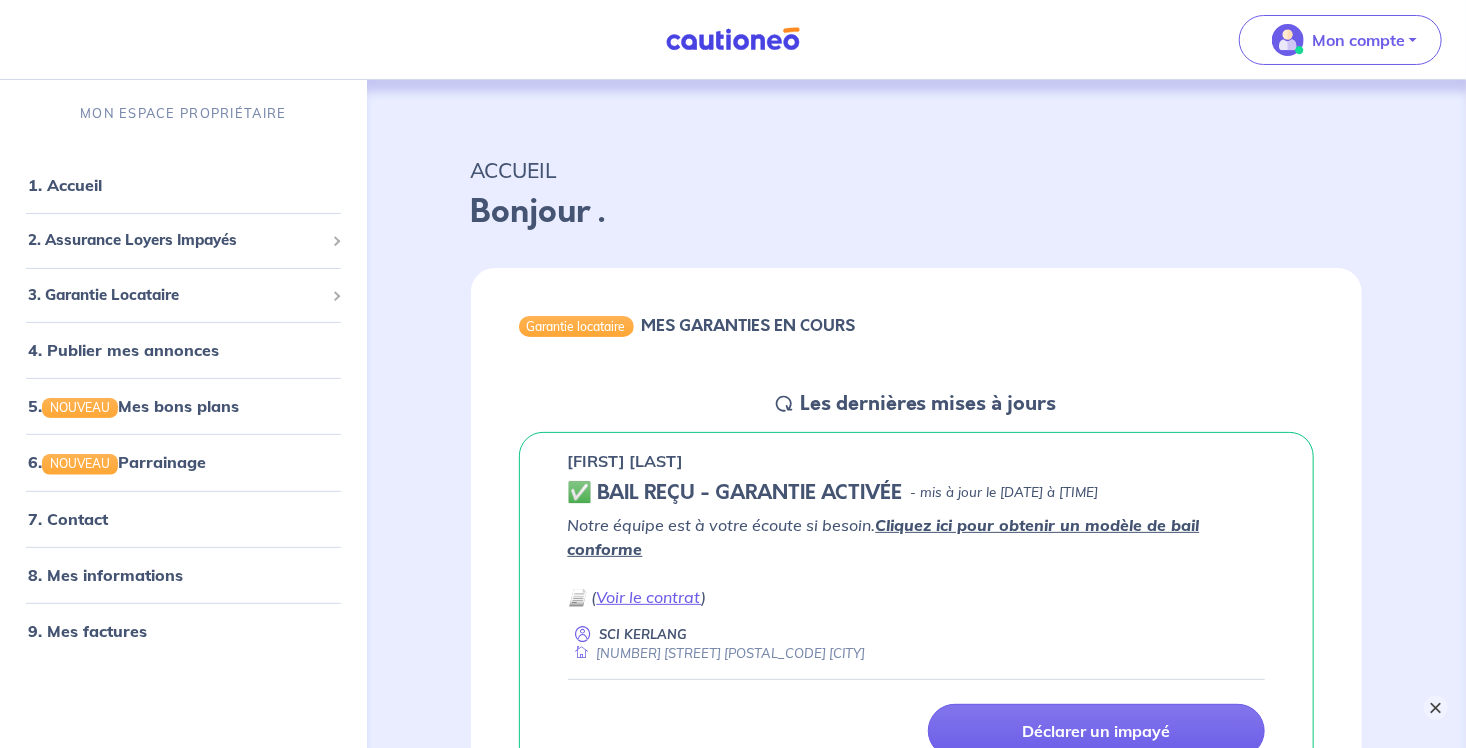 click on "×" at bounding box center (1436, 708) 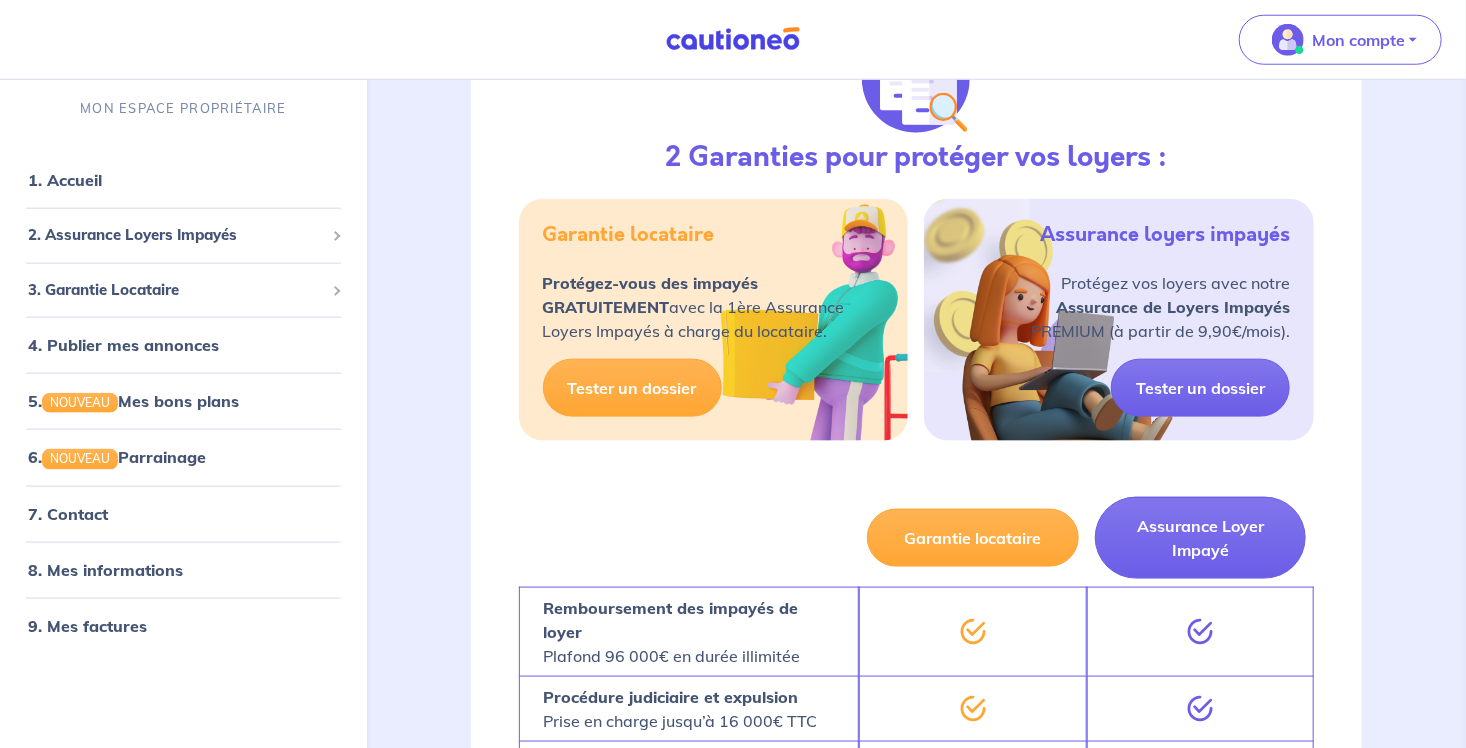 scroll, scrollTop: 956, scrollLeft: 0, axis: vertical 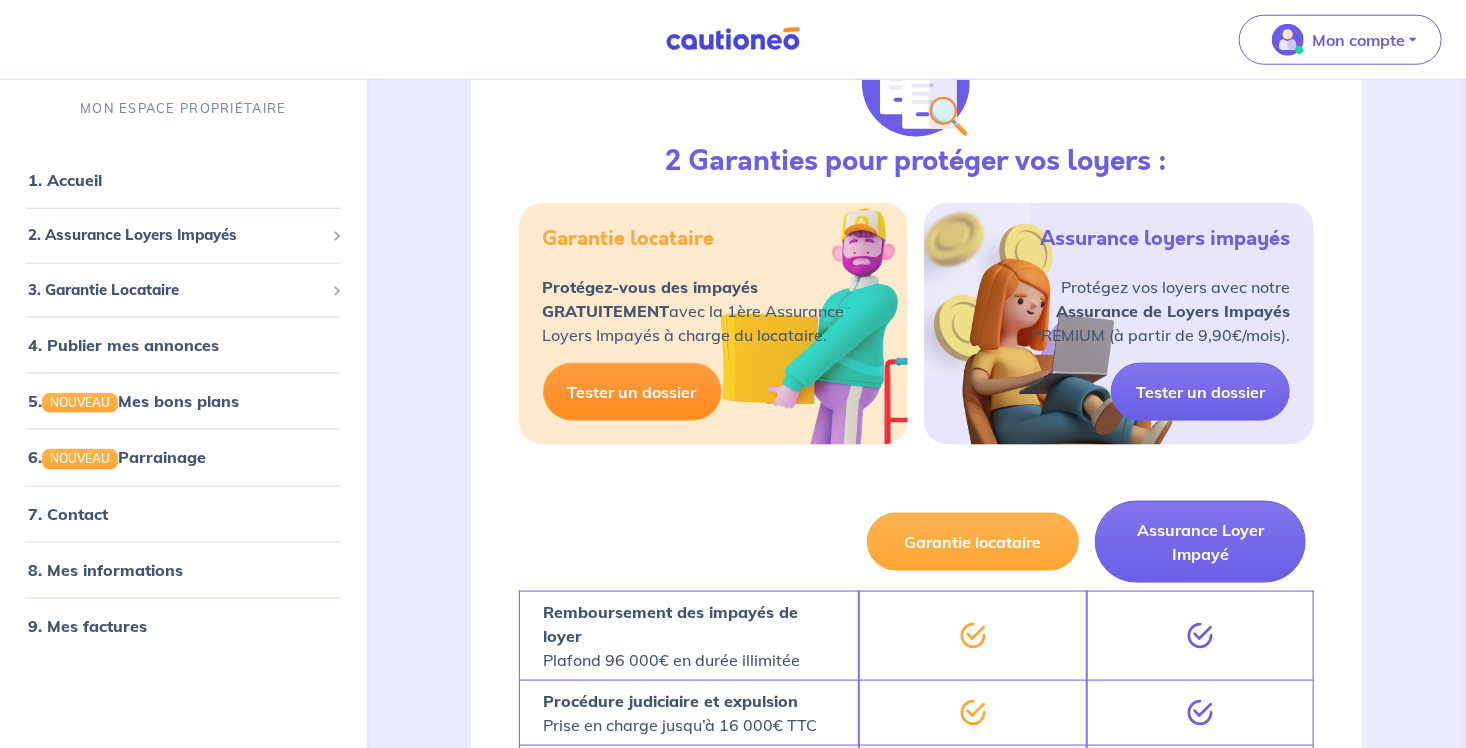 click on "Tester un dossier" at bounding box center (632, 392) 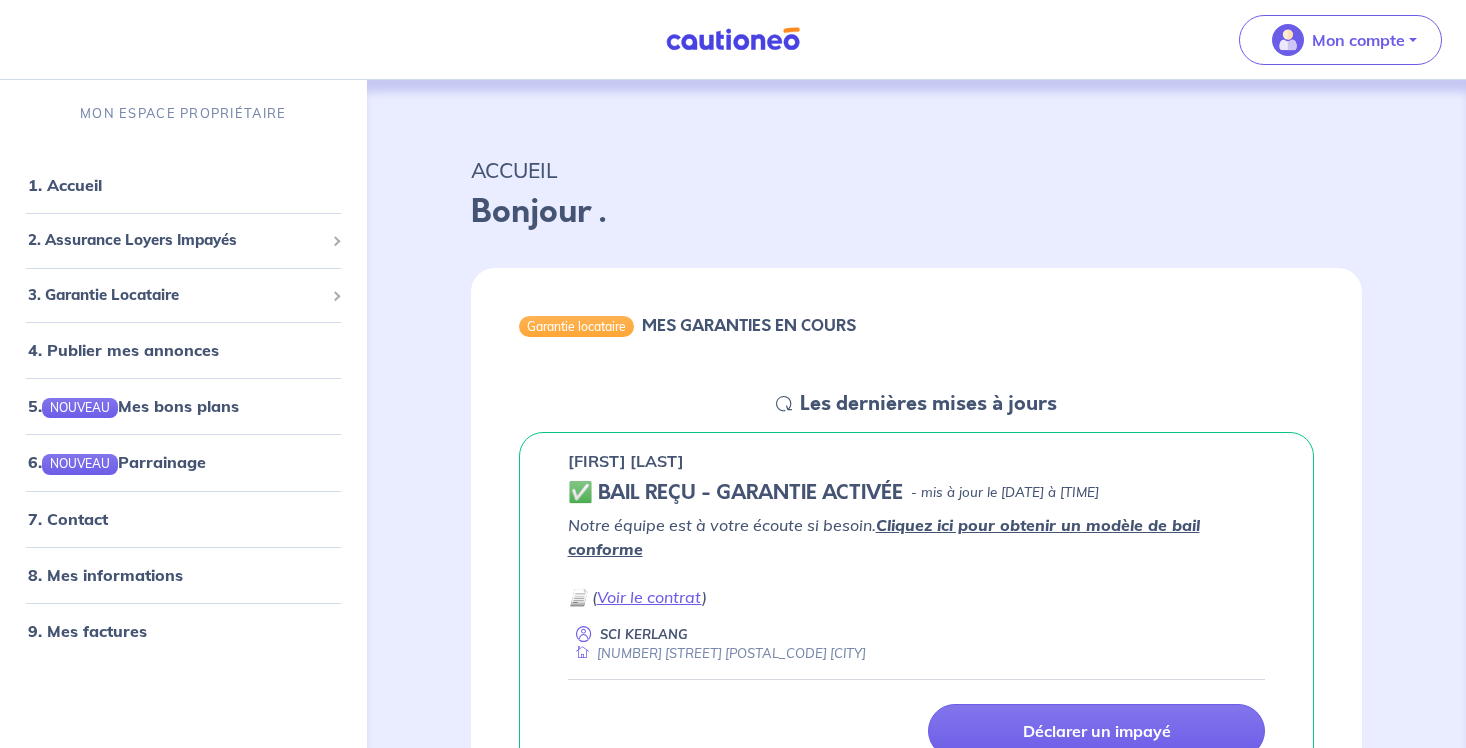 scroll, scrollTop: 0, scrollLeft: 0, axis: both 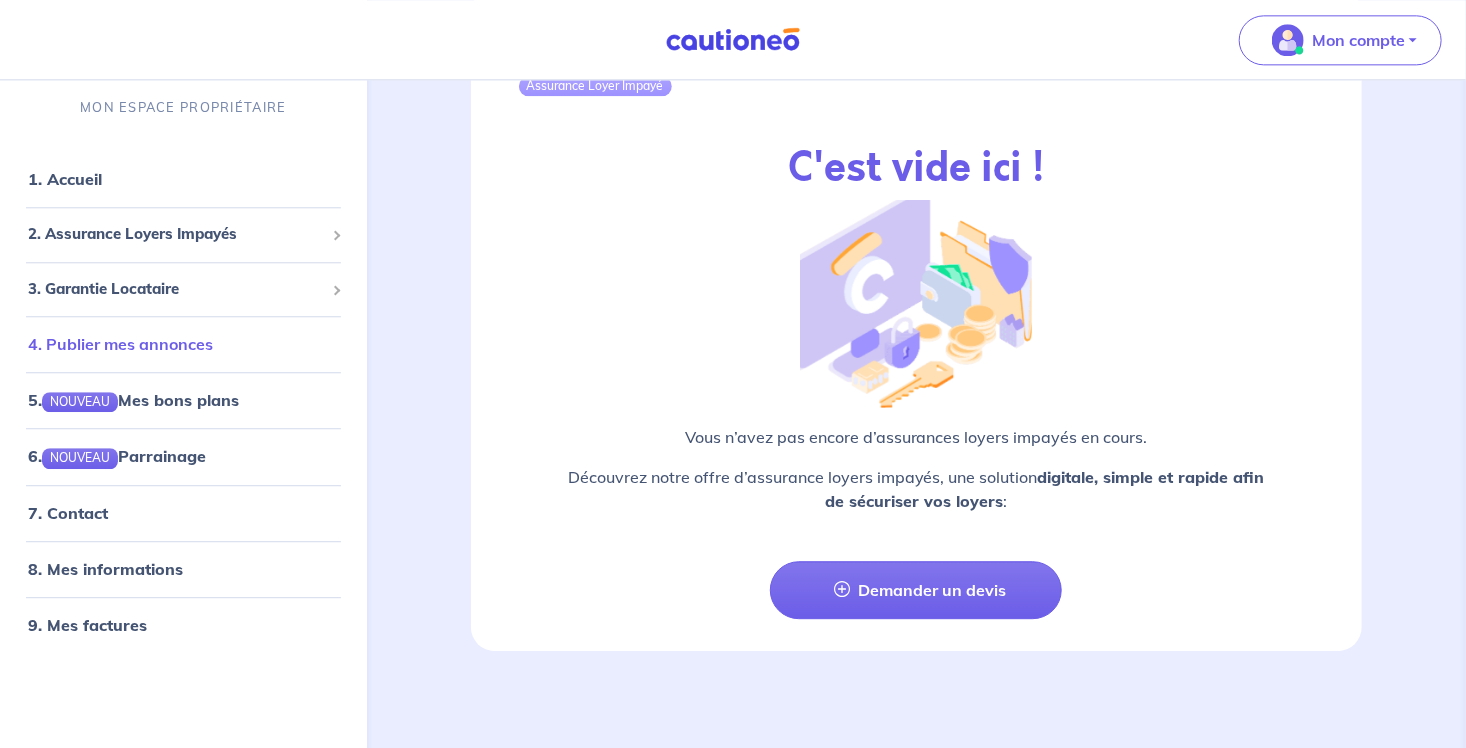 click on "4. Publier mes annonces" at bounding box center (120, 345) 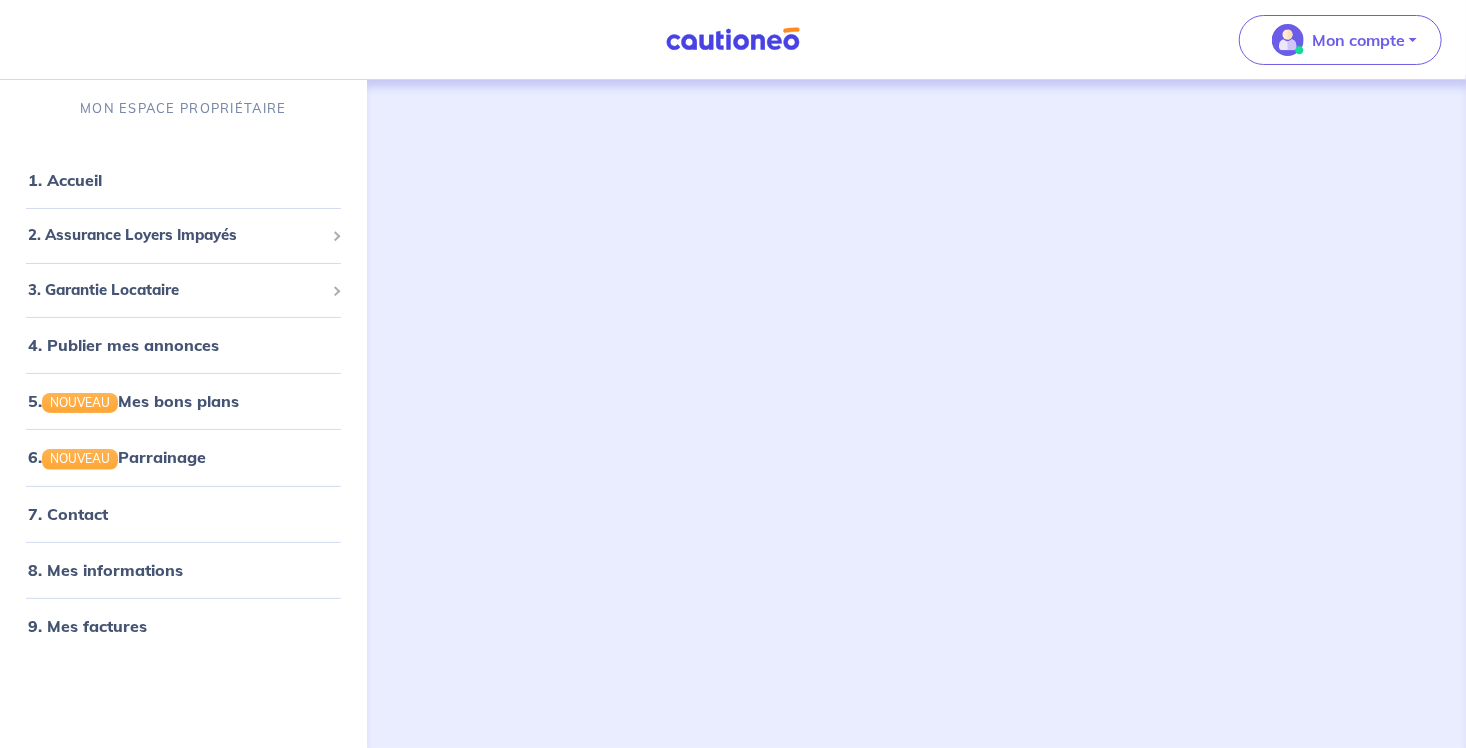 scroll, scrollTop: 0, scrollLeft: 0, axis: both 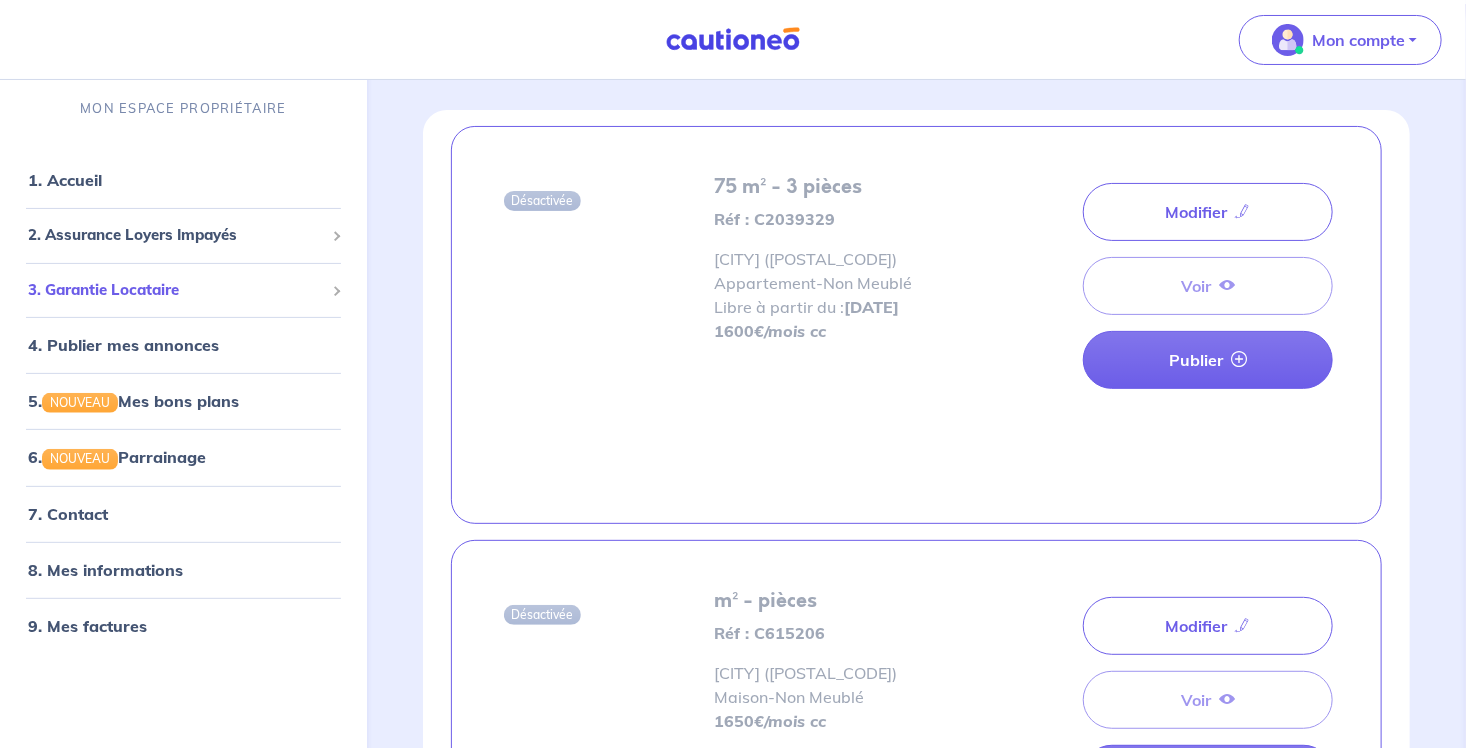 click on "3. Garantie Locataire" at bounding box center [176, 289] 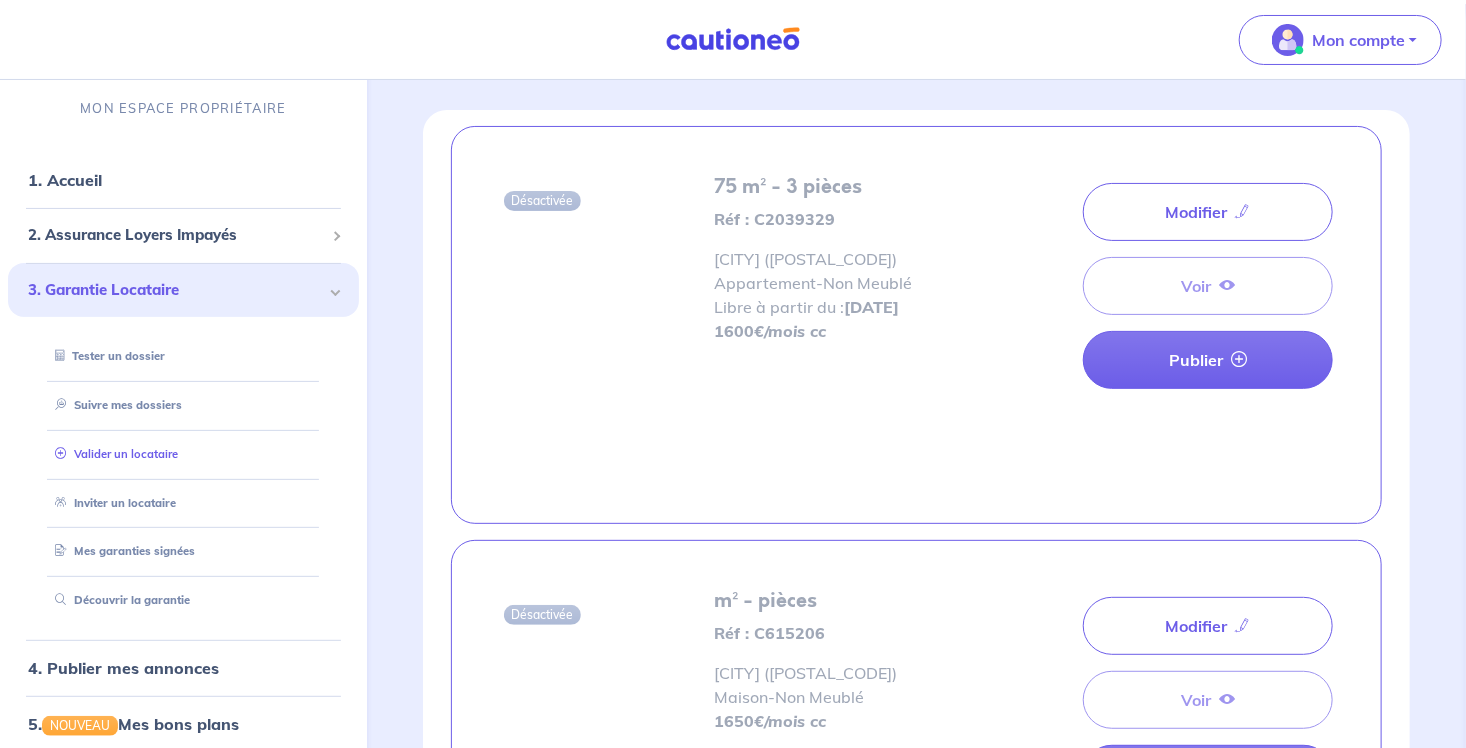 click on "Valider un locataire" at bounding box center [112, 454] 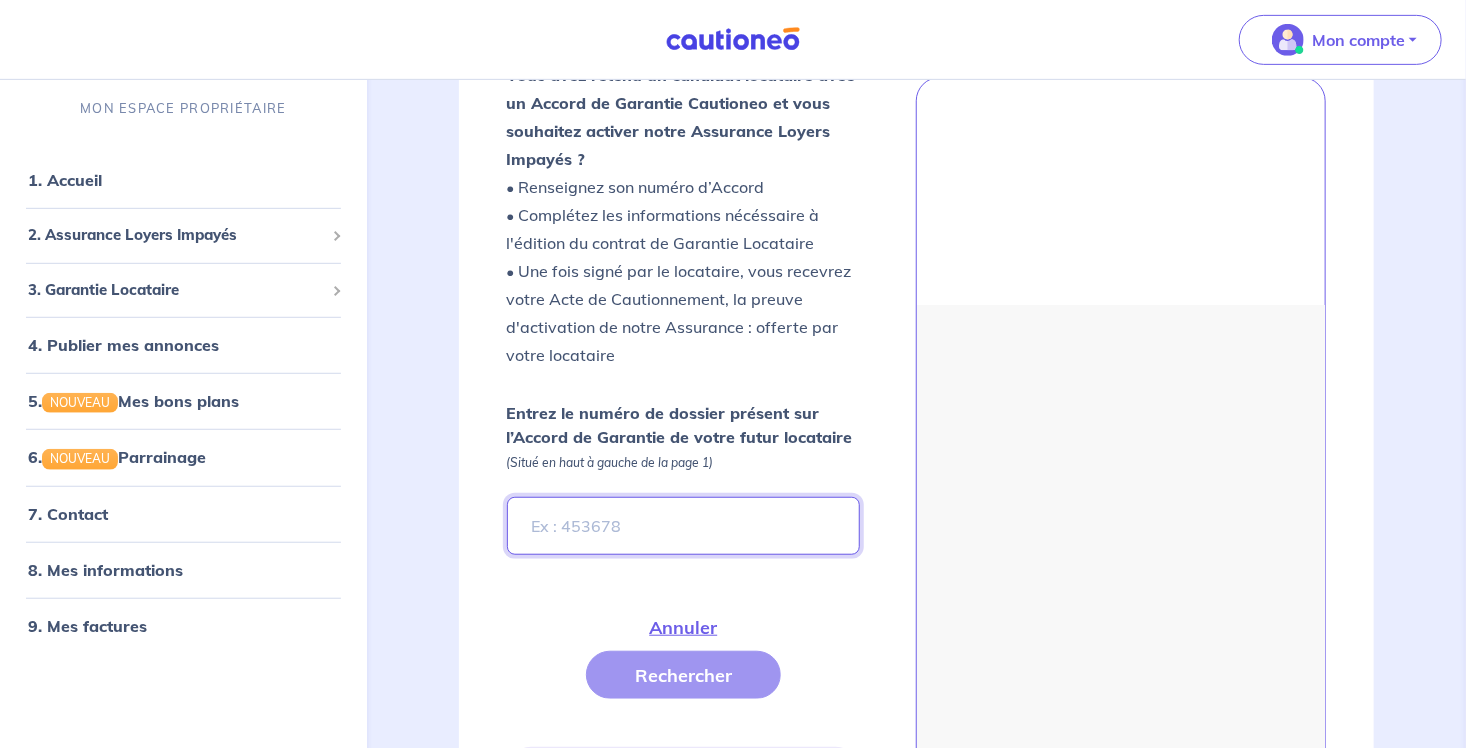 scroll, scrollTop: 596, scrollLeft: 0, axis: vertical 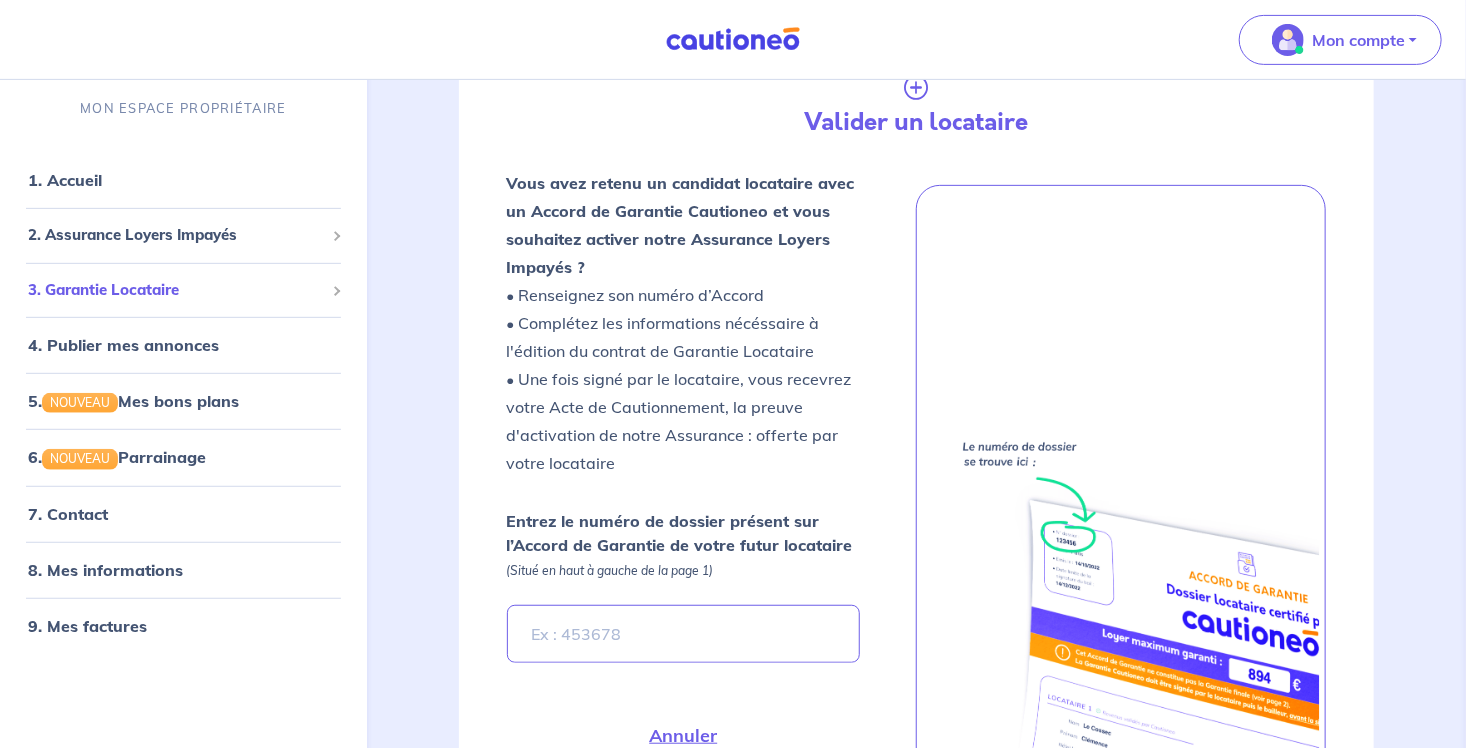 click on "3. Garantie Locataire" at bounding box center [176, 289] 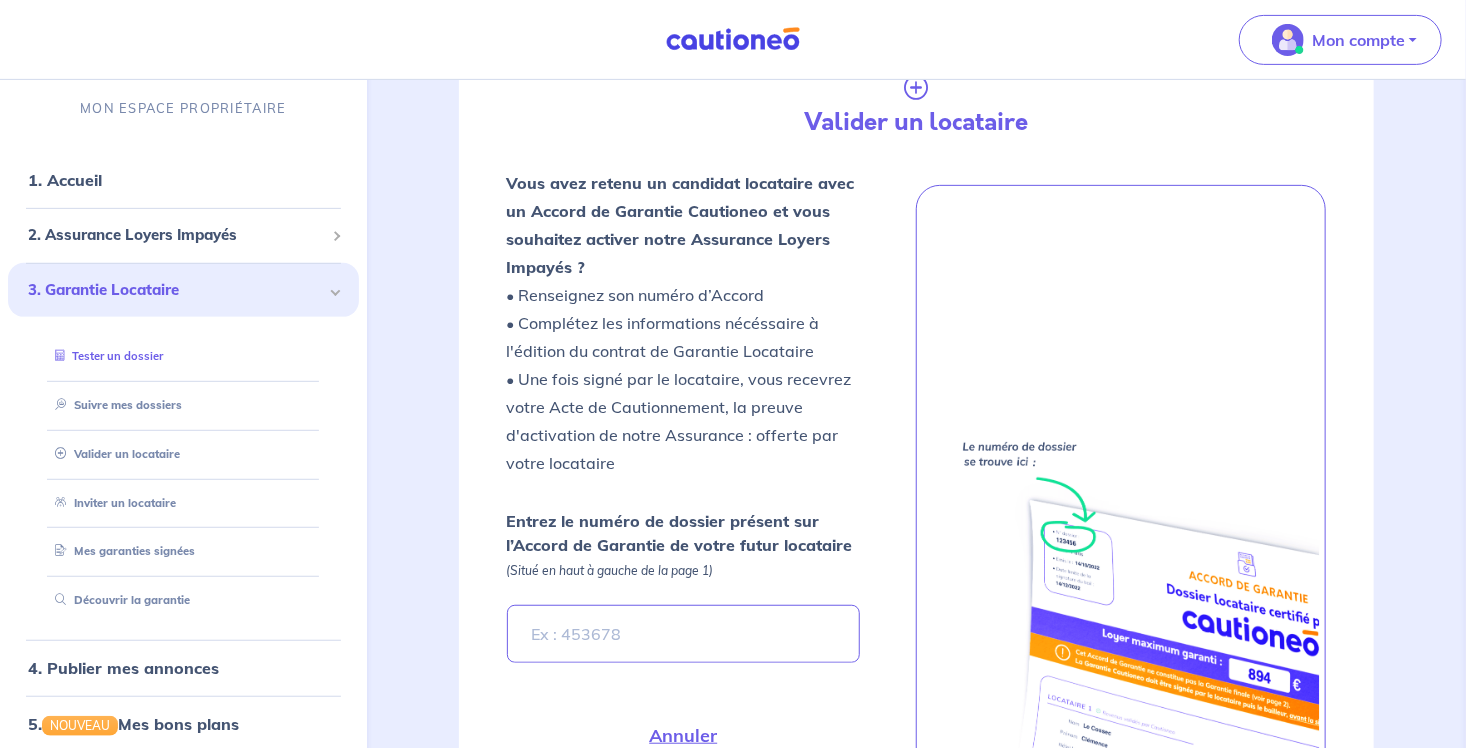 click on "Tester un dossier" at bounding box center [105, 356] 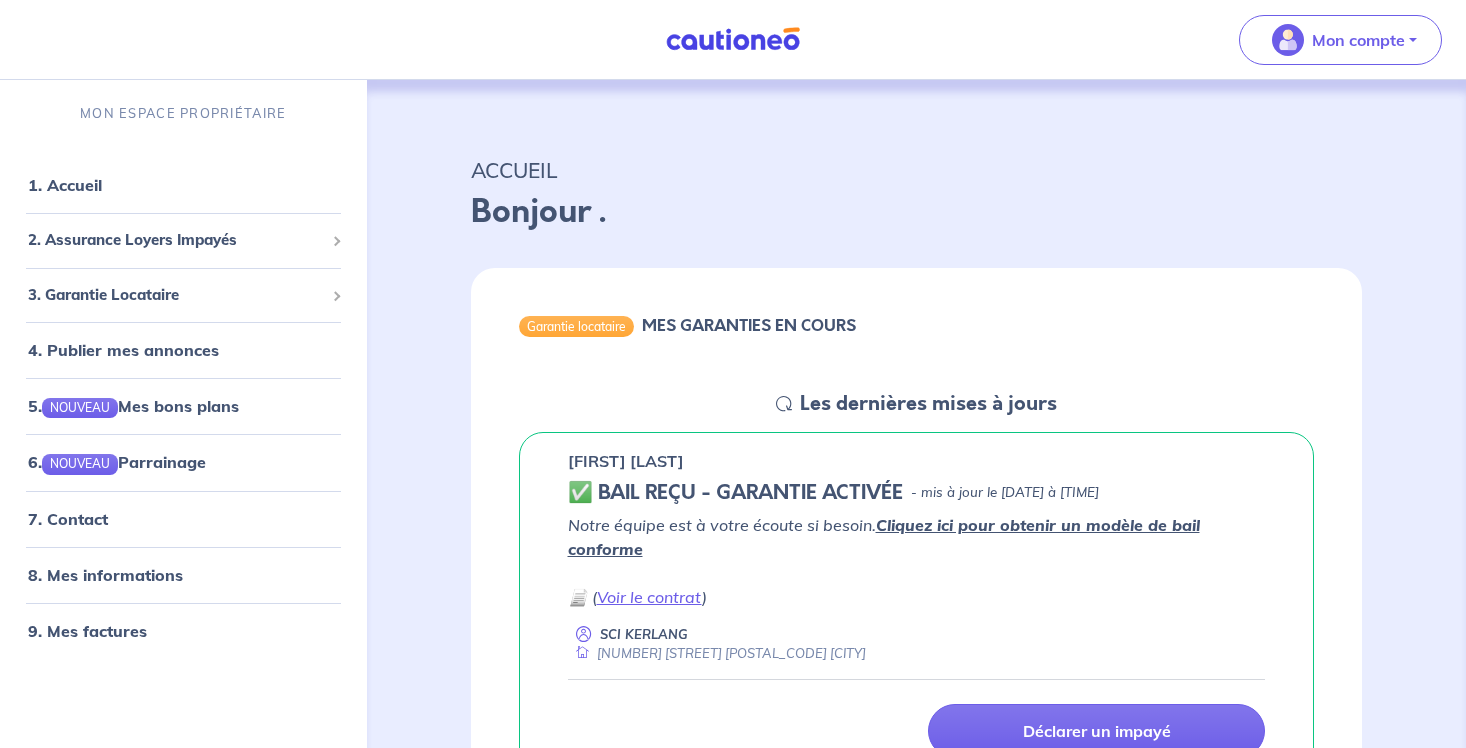 scroll, scrollTop: 93, scrollLeft: 0, axis: vertical 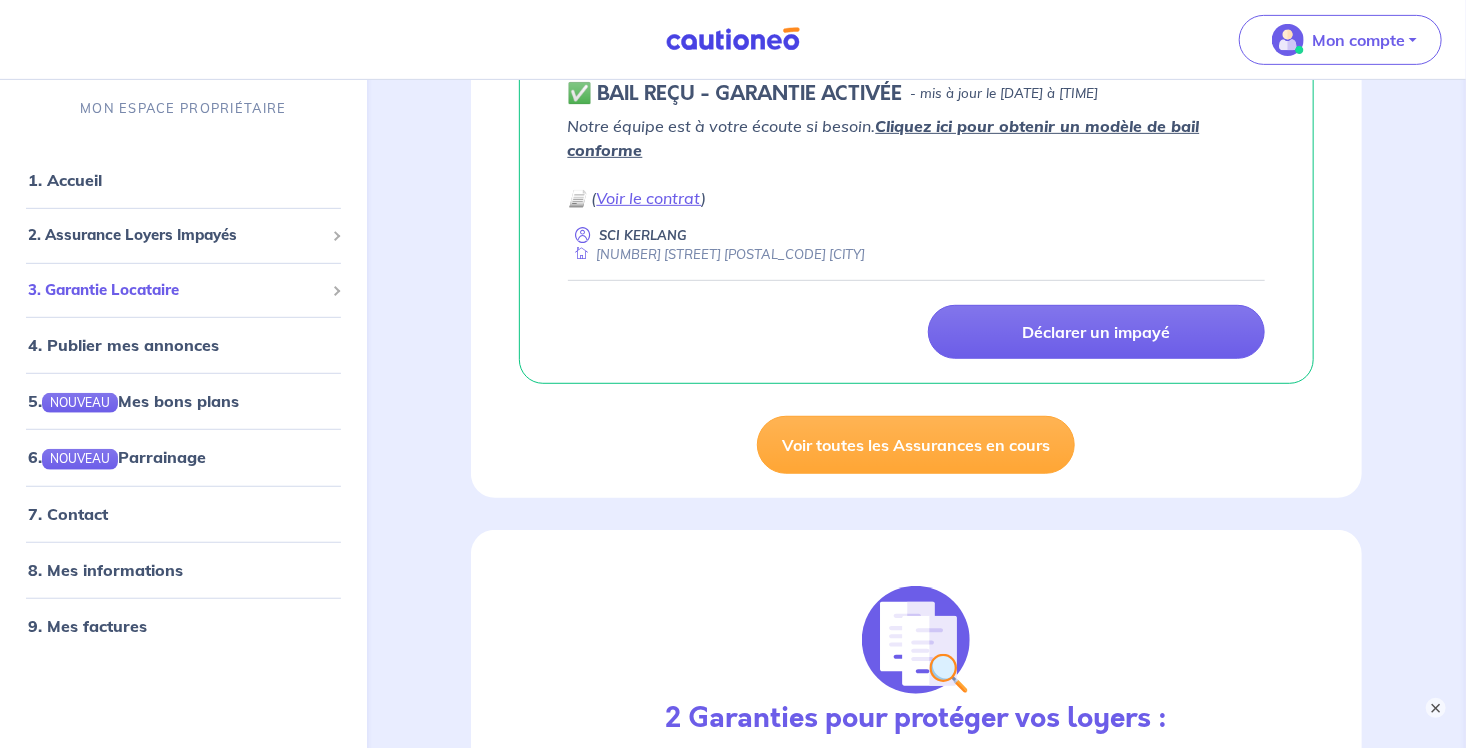 click on "3. Garantie Locataire" at bounding box center [176, 289] 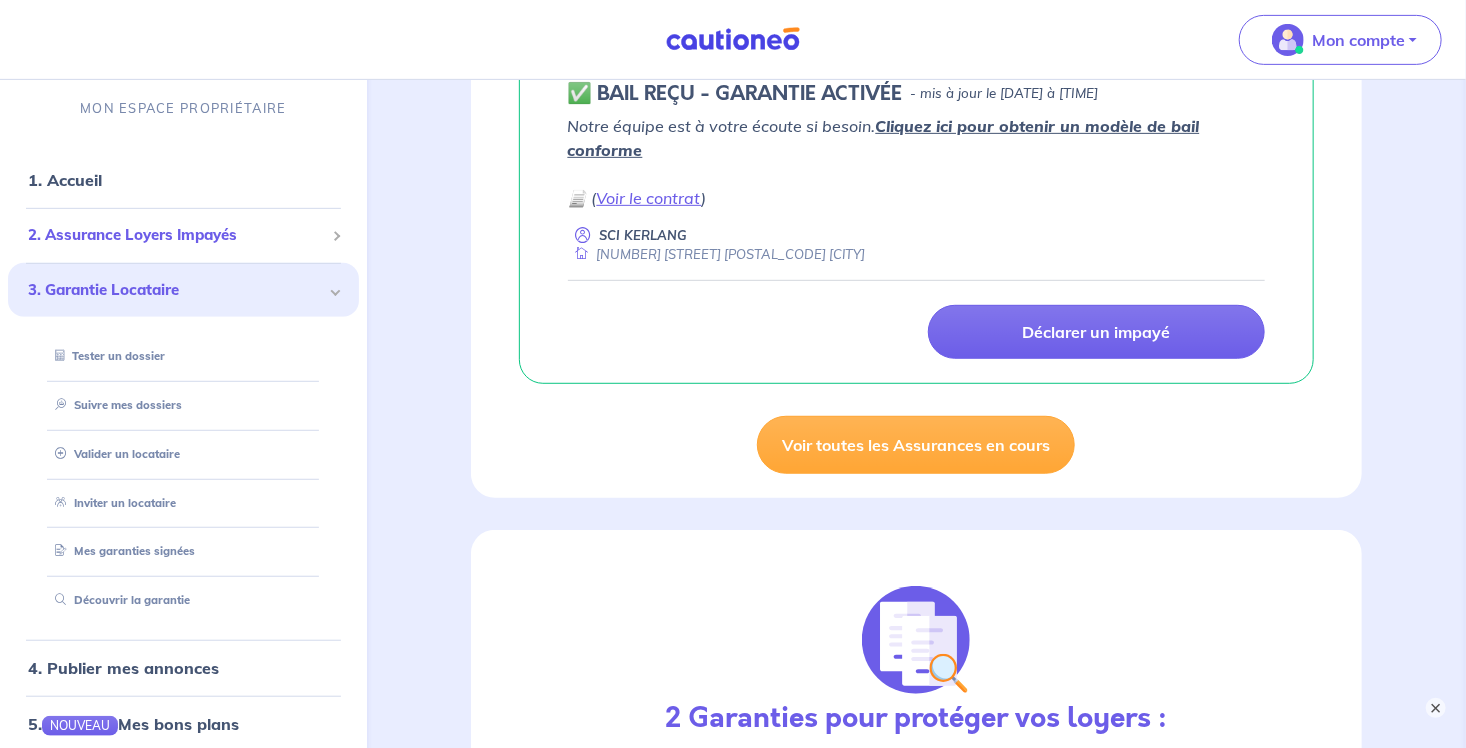 click on "2. Assurance Loyers Impayés" at bounding box center (183, 235) 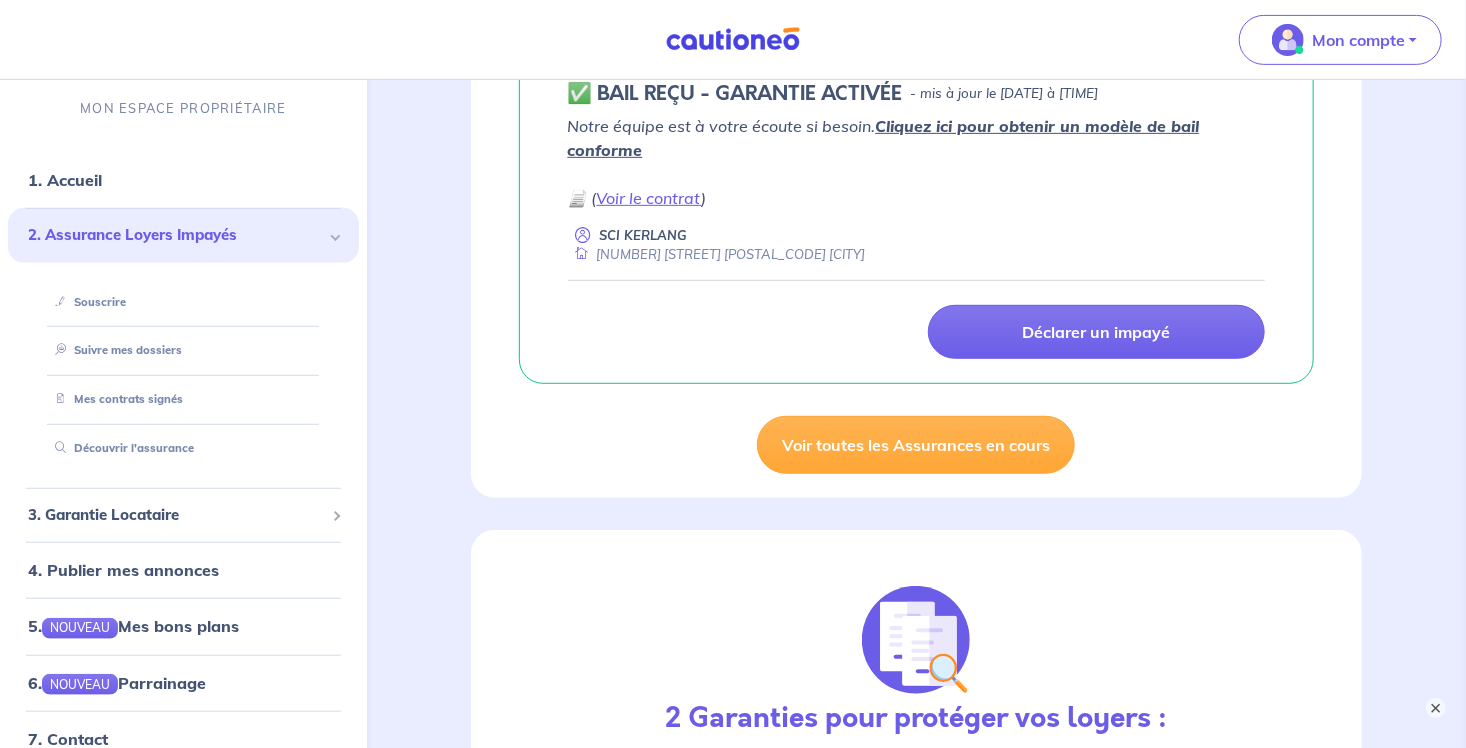 click at bounding box center [733, 39] 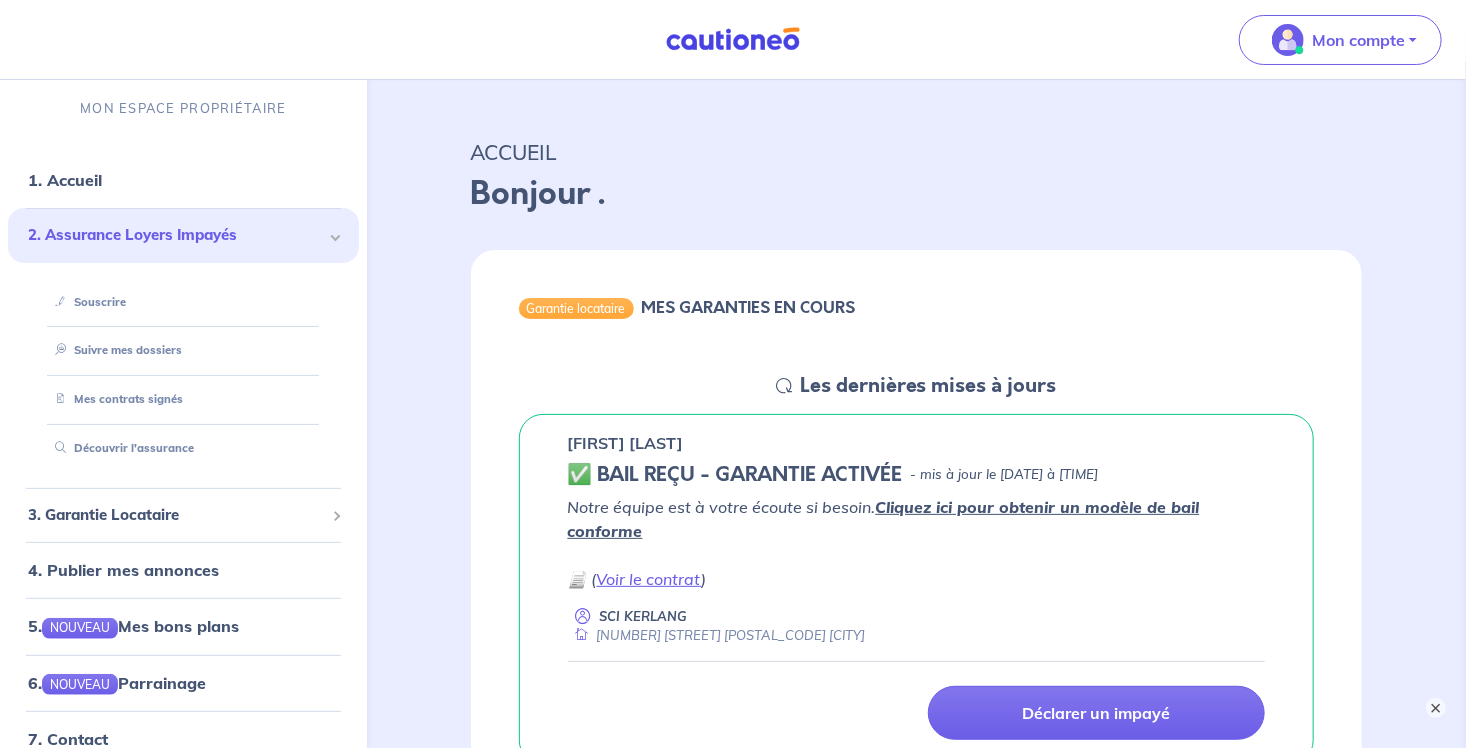 scroll, scrollTop: 0, scrollLeft: 0, axis: both 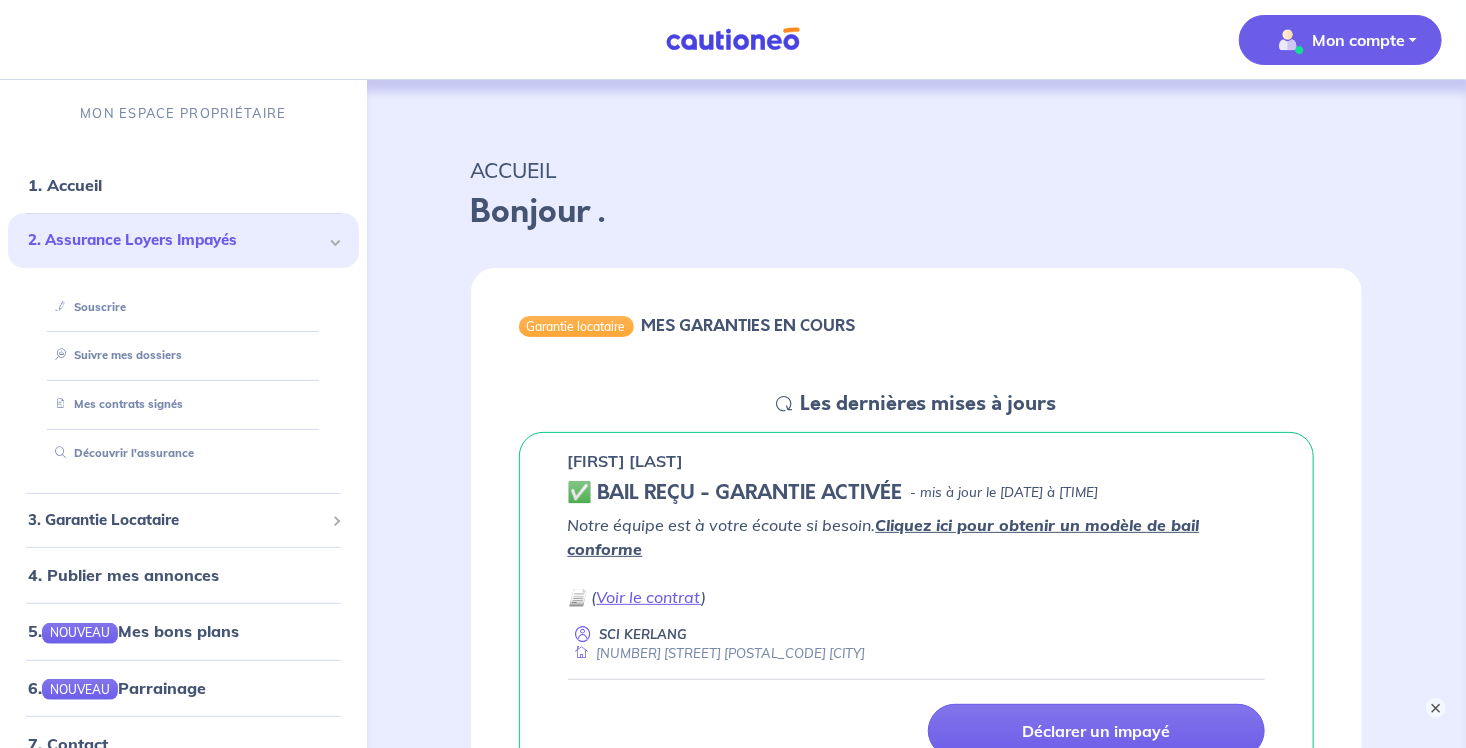 click on "Mon compte" at bounding box center [1358, 40] 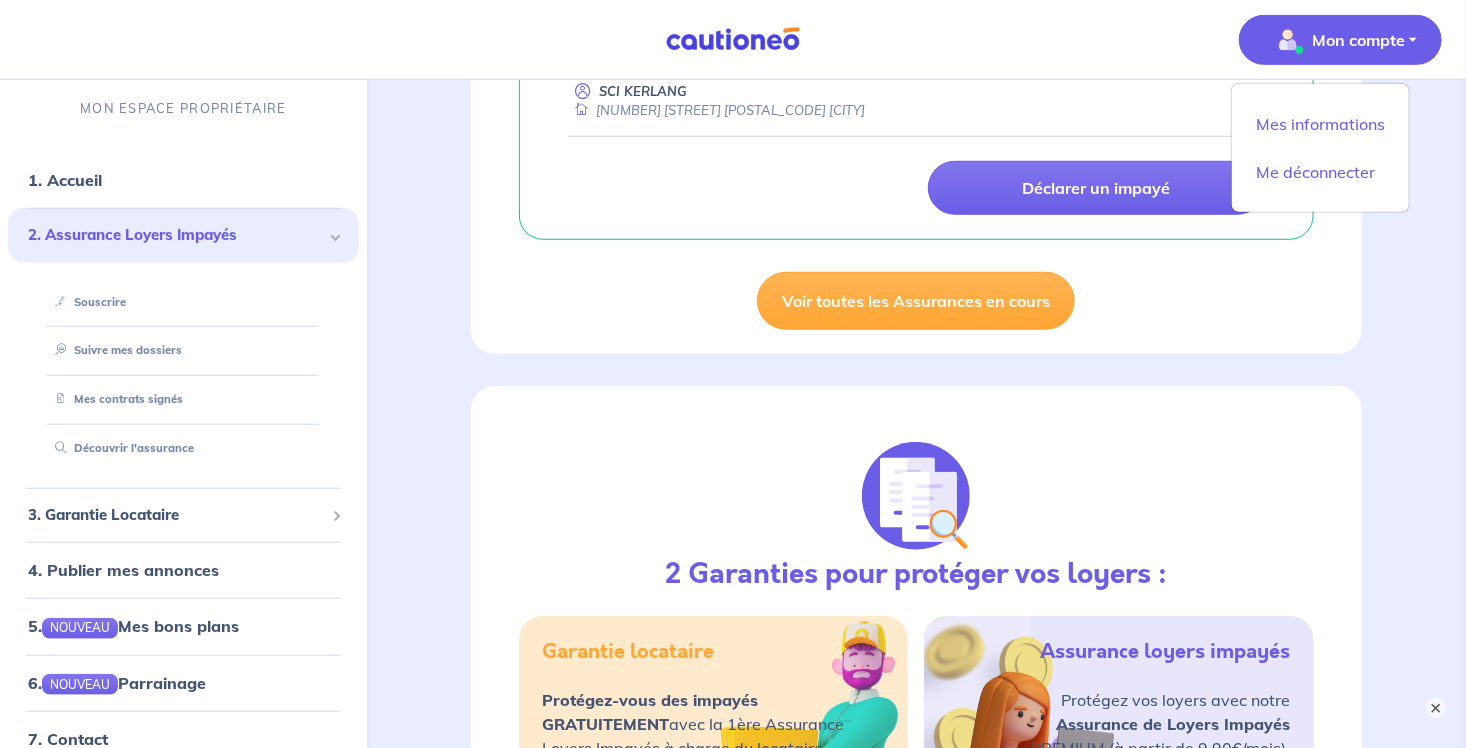 scroll, scrollTop: 521, scrollLeft: 0, axis: vertical 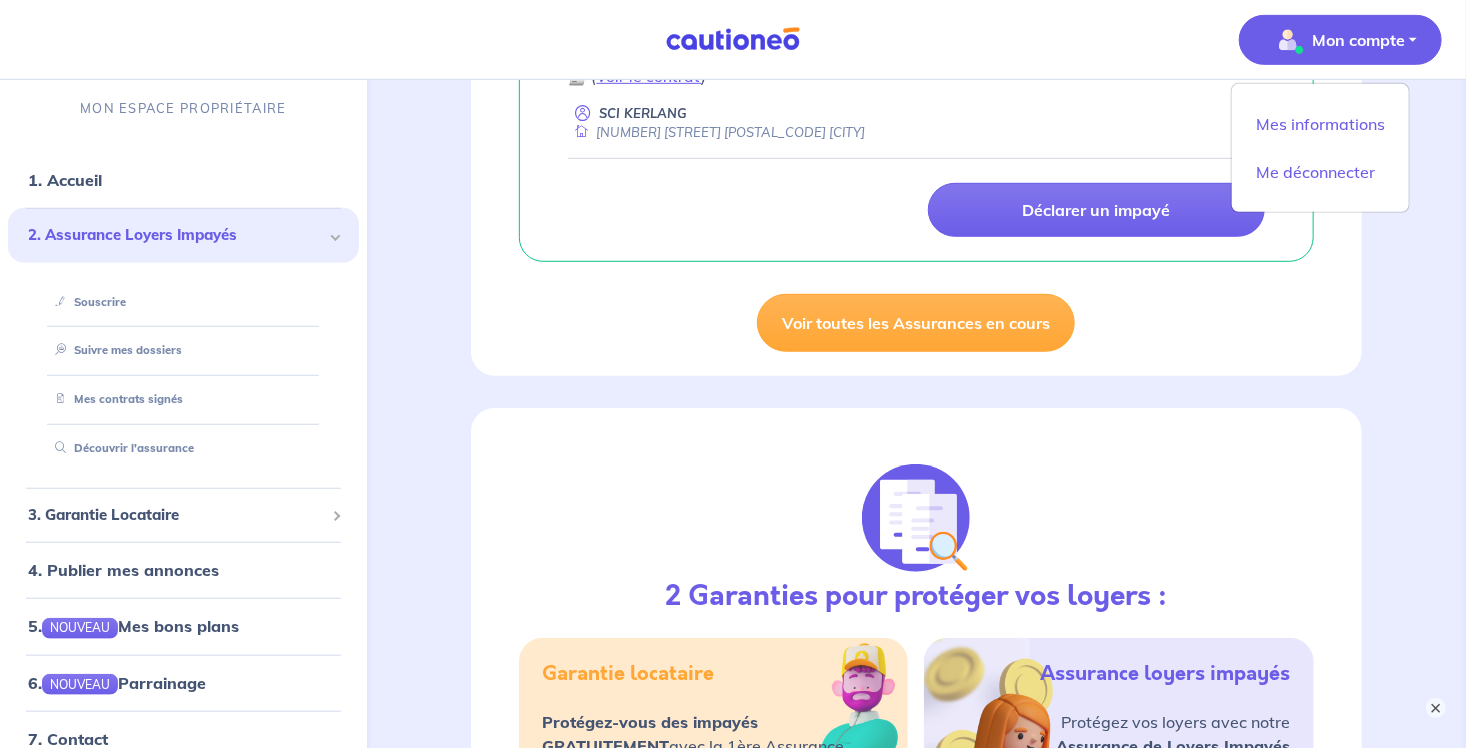click on "ACCUEIL Bonjour . Garantie locataire MES GARANTIES EN COURS Les dernières mises à jours [FIRST] [LAST]    ✅ BAIL REÇU - GARANTIE ACTIVÉE - mis à jour le [DATE] à [TIME] Notre équipe est à votre écoute si besoin.  Cliquez ici pour obtenir un modèle de bail conforme
📄 ( Voir le contrat ) [COMPANY_NAME] [NUMBER] [STREET] [POSTAL_CODE] [CITY] Déclarer un impayé Voir toutes les Assurances en cours 2 Garanties pour protéger vos loyers : Garantie locataire Protégez-vous des impayés
GRATUITEMENT  avec la 1ère Assurance
Loyers Impayés à charge du locataire. Tester un dossier Assurance loyers impayés Protégez vos loyers avec notre
Assurance de Loyers Impayés
PREMIUM (à partir de [PRICE]/mois). Tester un dossier Garantie locataire Assurance Loyer Impayé Remboursement des impayés de loyer
Plafond [PRICE] en durée illimitée Procédure judiciaire et expulsion
Prise en charge jusqu’à [PRICE] TTC Dégradations immobilières
Plafond de [PRICE] -
GRATUIT" at bounding box center [917, 1064] 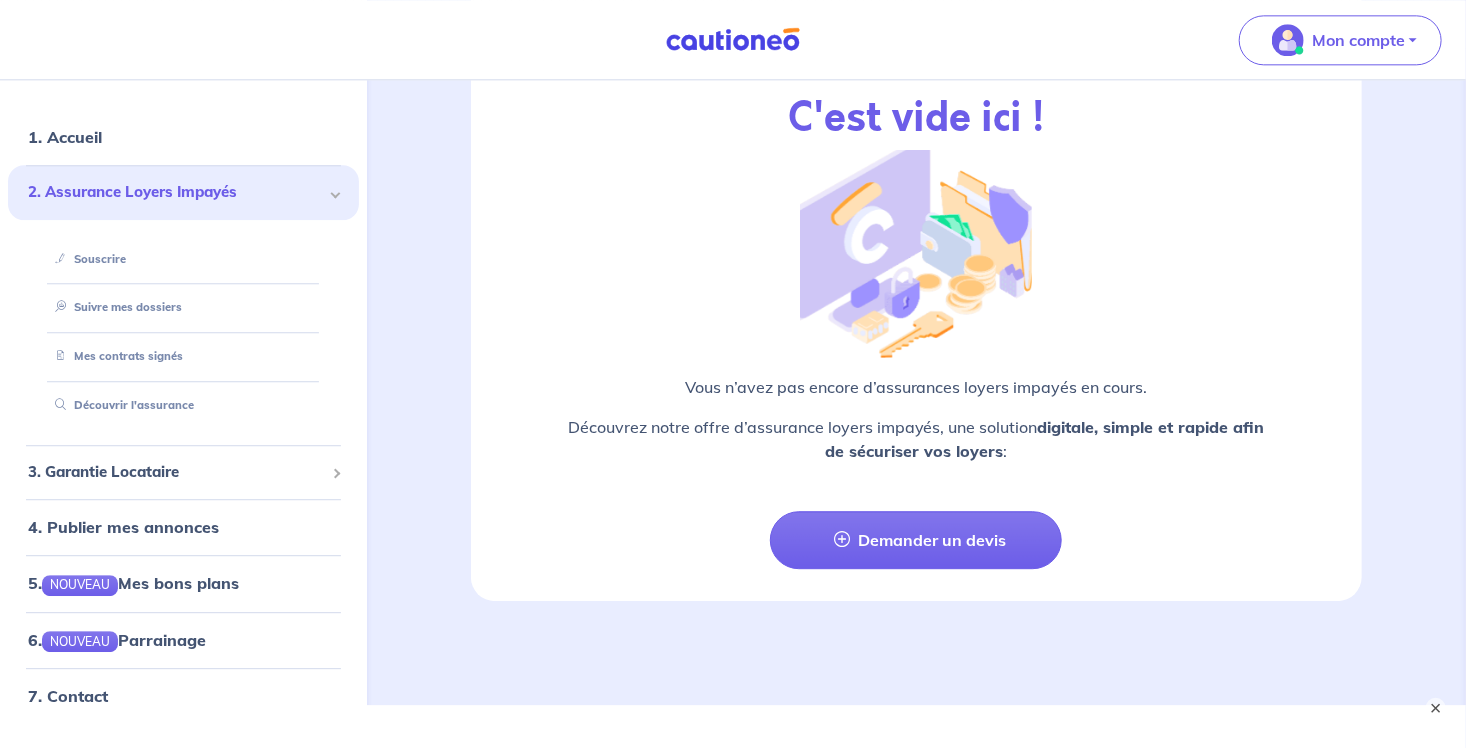 scroll, scrollTop: 2415, scrollLeft: 0, axis: vertical 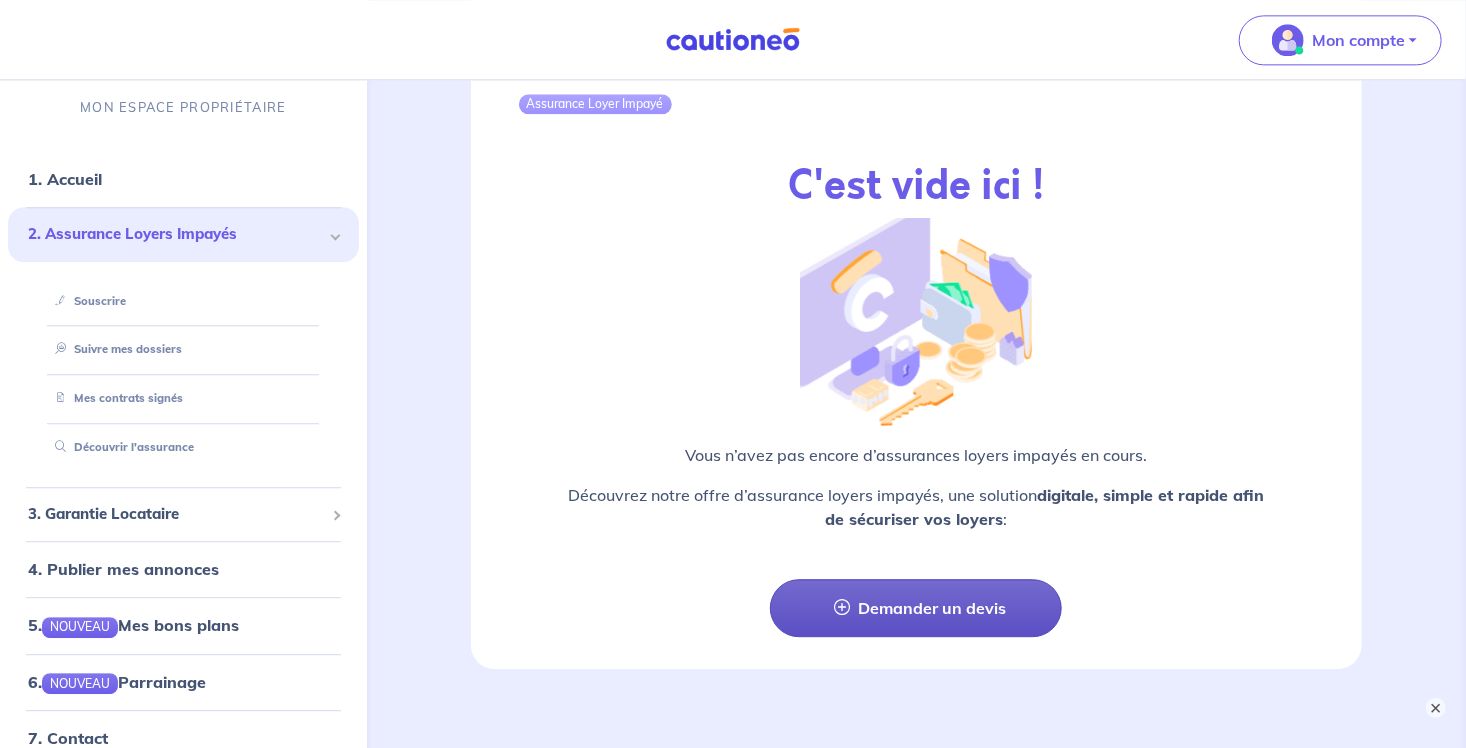 click on "Demander un devis" at bounding box center [916, 608] 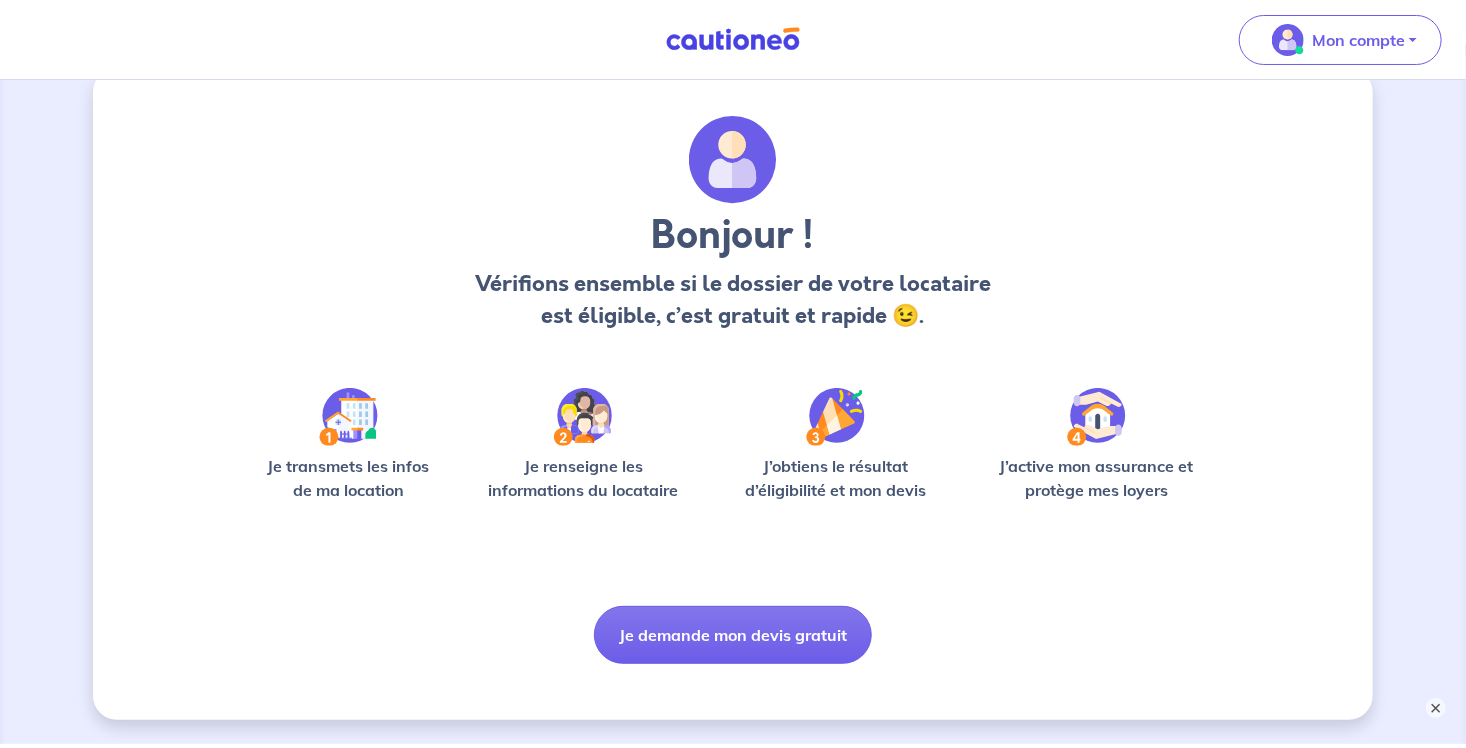 scroll, scrollTop: 0, scrollLeft: 0, axis: both 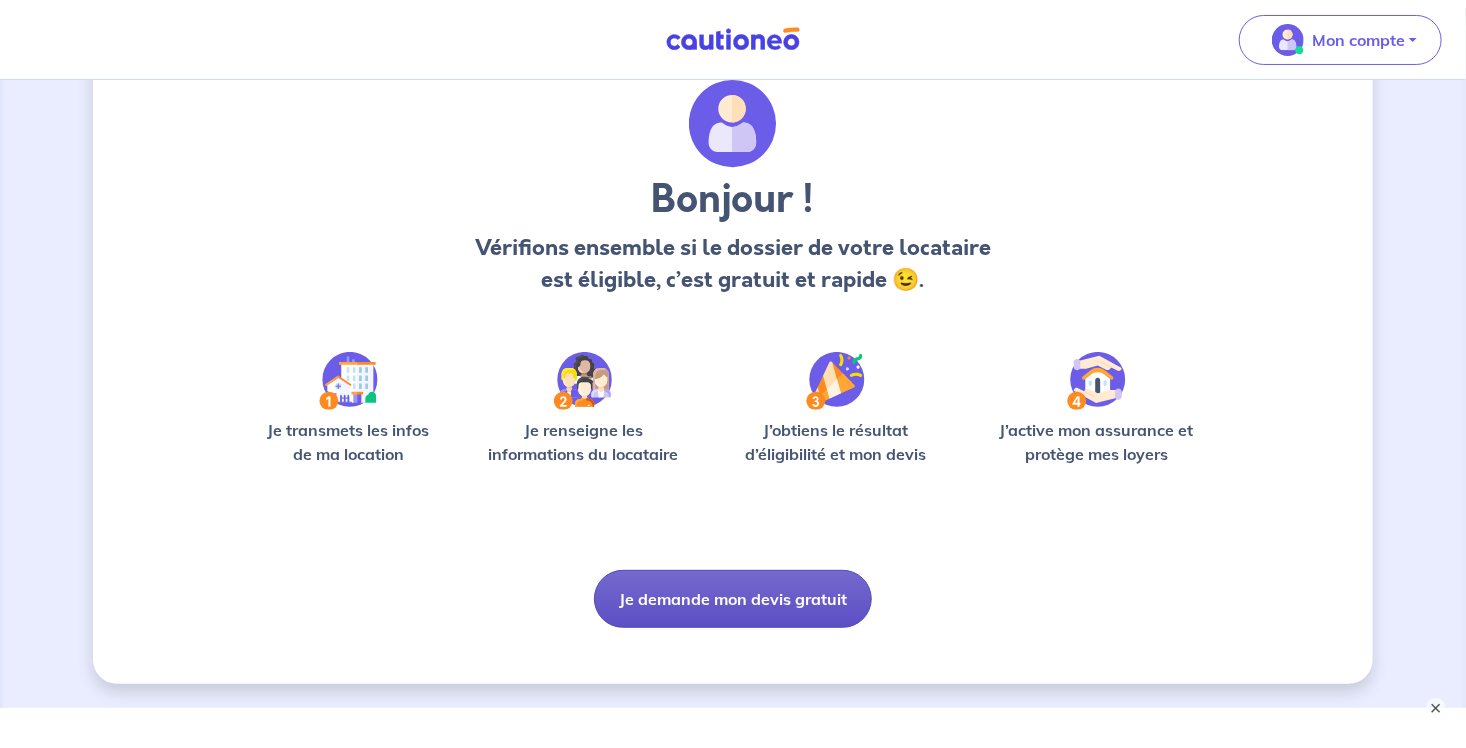 click on "Je demande mon devis gratuit" at bounding box center [733, 599] 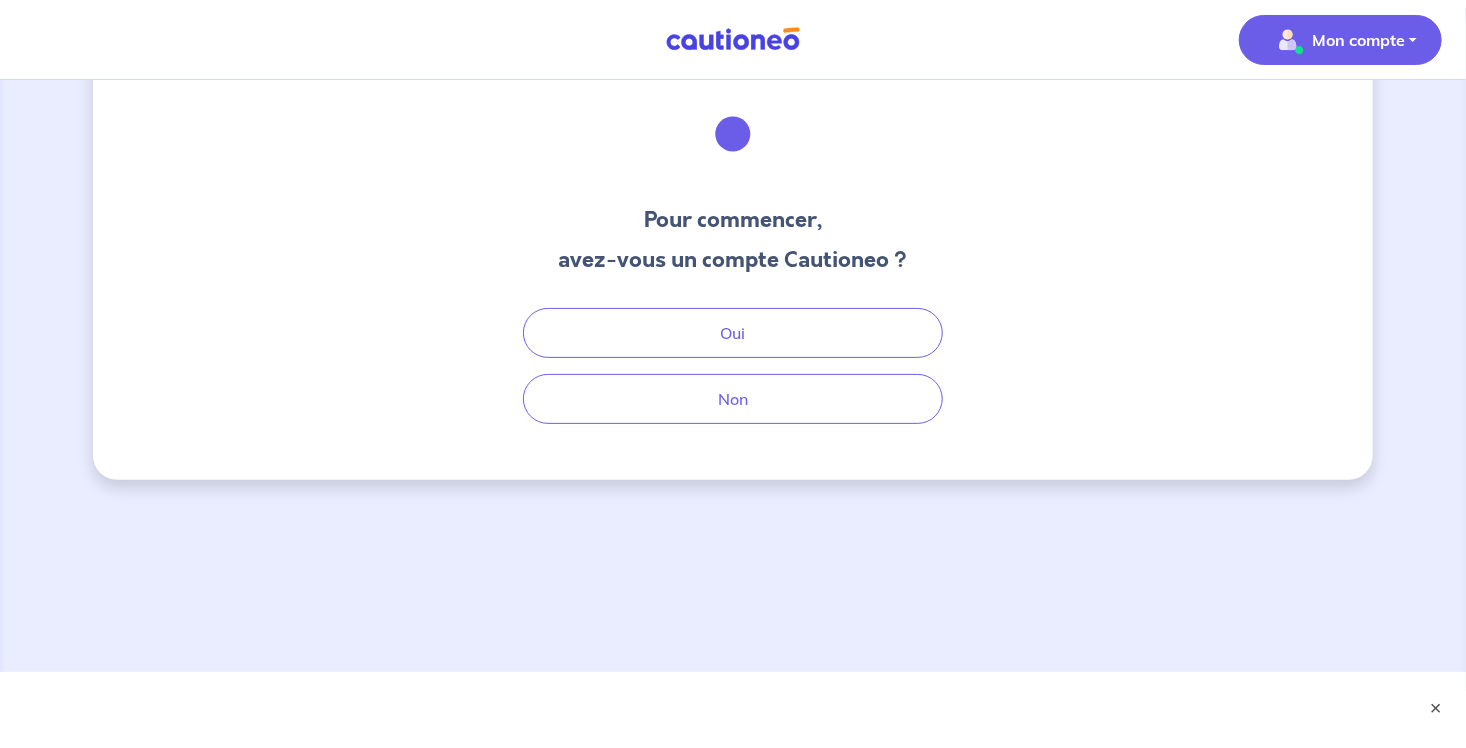 scroll, scrollTop: 0, scrollLeft: 0, axis: both 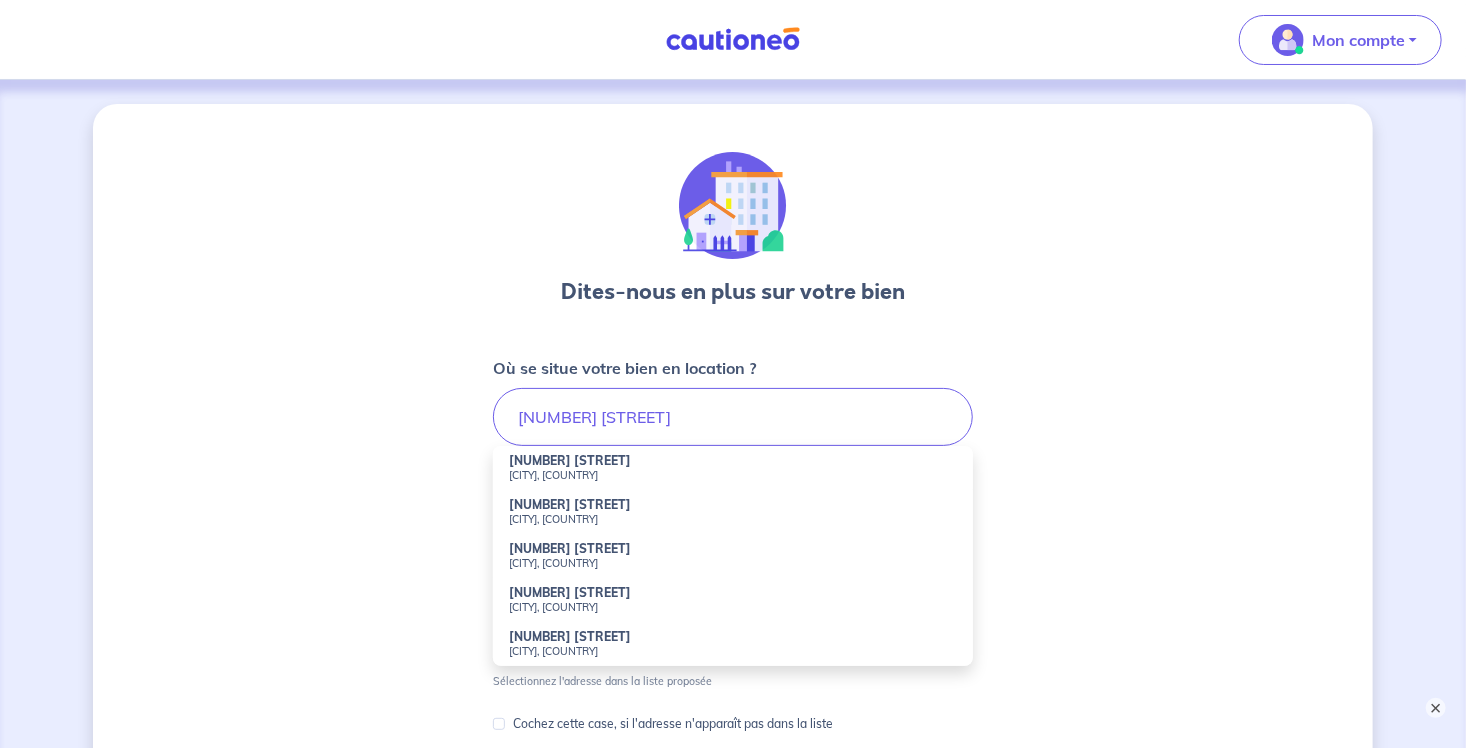 click on "[CITY], [COUNTRY]" at bounding box center [733, 475] 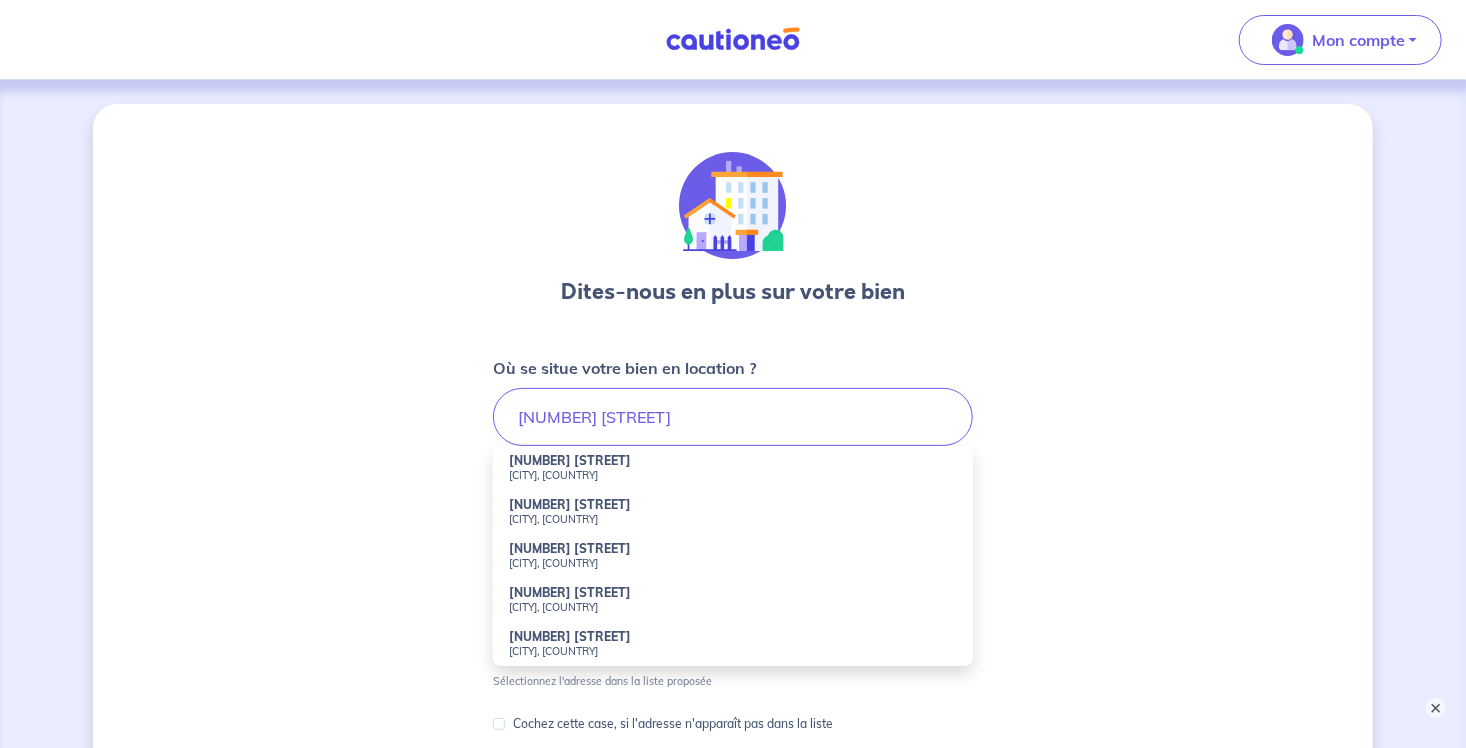 type on "[NUMBER] [STREET], [CITY], [COUNTRY]" 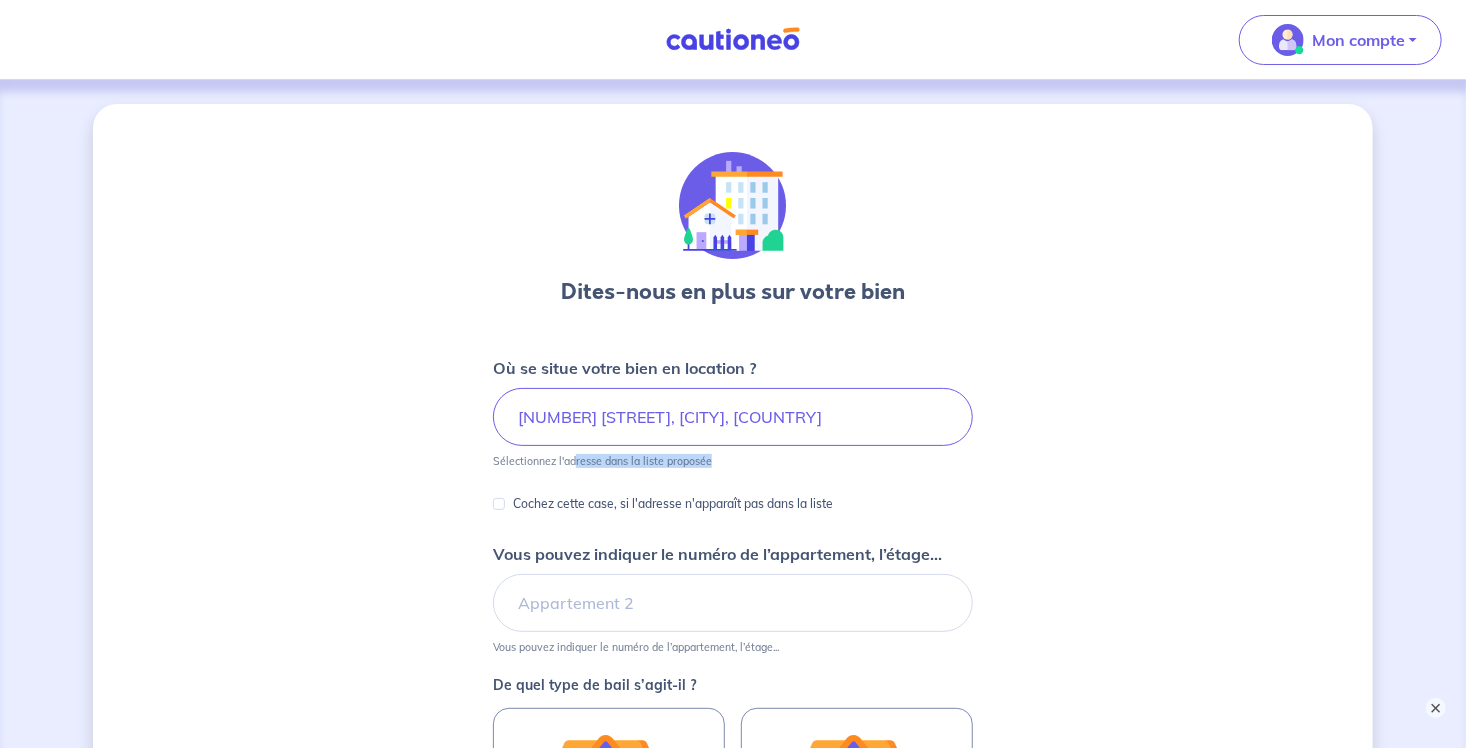 drag, startPoint x: 575, startPoint y: 468, endPoint x: 1189, endPoint y: 447, distance: 614.359 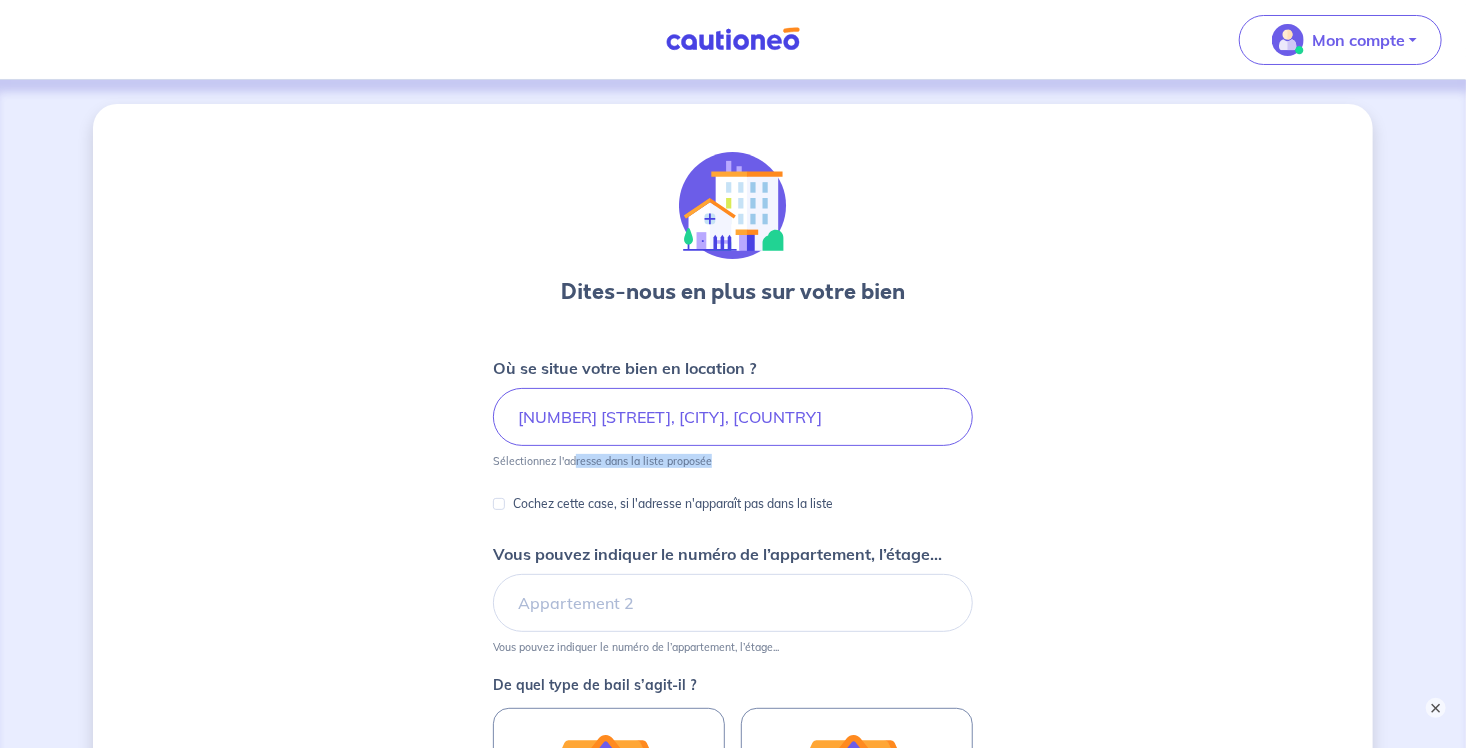 click on "Dites-nous en plus sur votre bien Où se situe votre bien en location ? [NUMBER] [STREET], [CITY], [COUNTRY] Sélectionnez l'adresse dans la liste proposée Cochez cette case, si l'adresse n'apparaît pas dans la liste Vous pouvez indiquer le numéro de l’appartement, l’étage... Vous pouvez indiquer le numéro de l’appartement, l’étage... De quel type de bail s’agit-il ? Bail meublé Bail vide Étape Précédente Précédent Je valide Je valide" at bounding box center [733, 628] 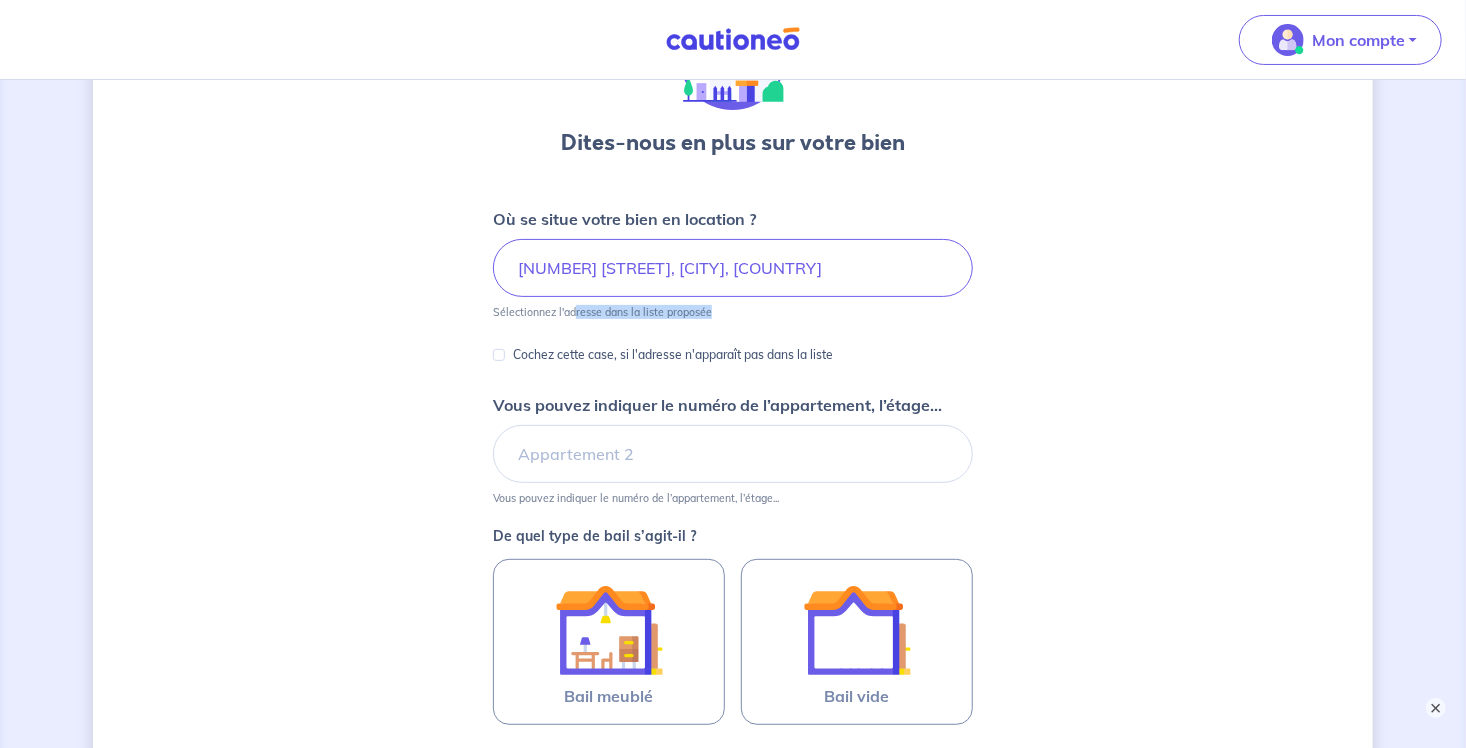 scroll, scrollTop: 152, scrollLeft: 0, axis: vertical 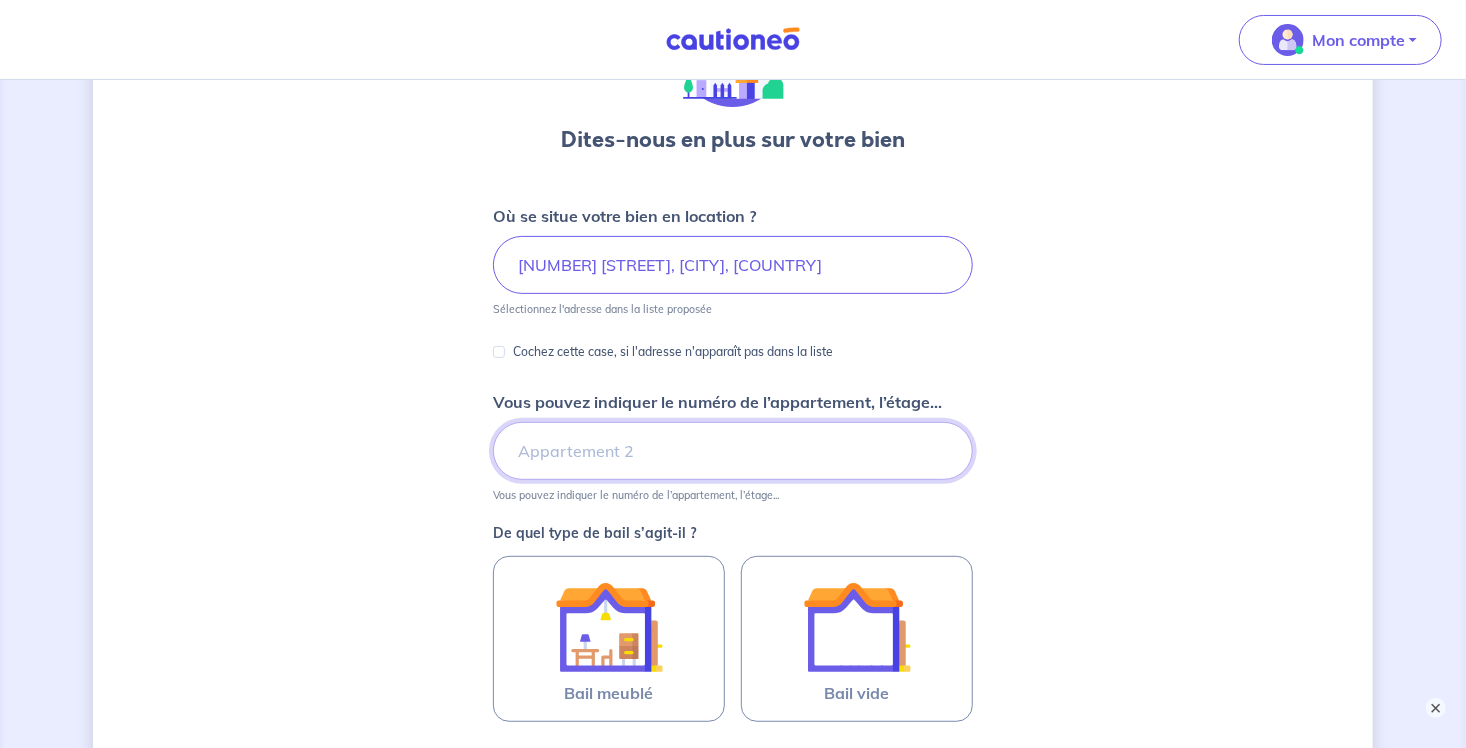 click on "Vous pouvez indiquer le numéro de l’appartement, l’étage..." at bounding box center (733, 451) 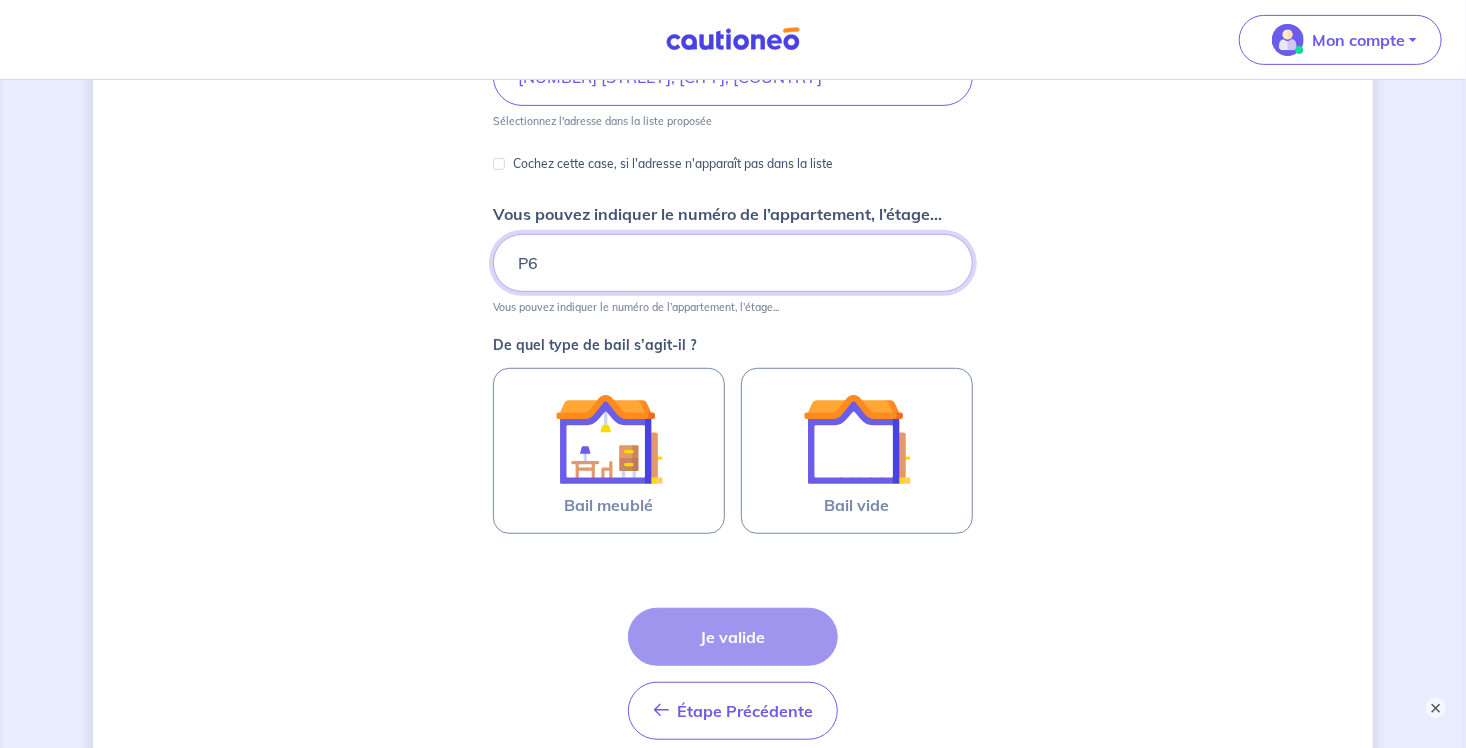 scroll, scrollTop: 347, scrollLeft: 0, axis: vertical 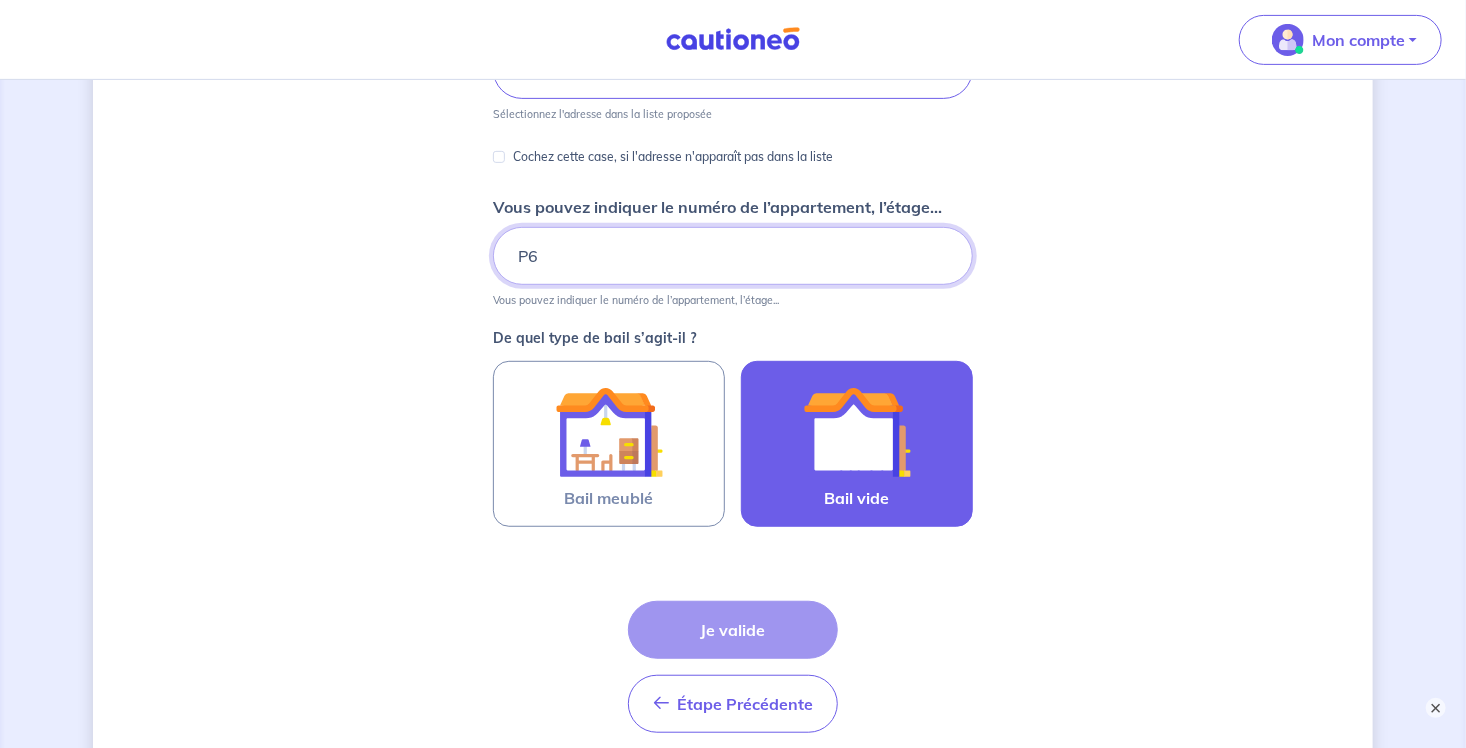 type on "P6" 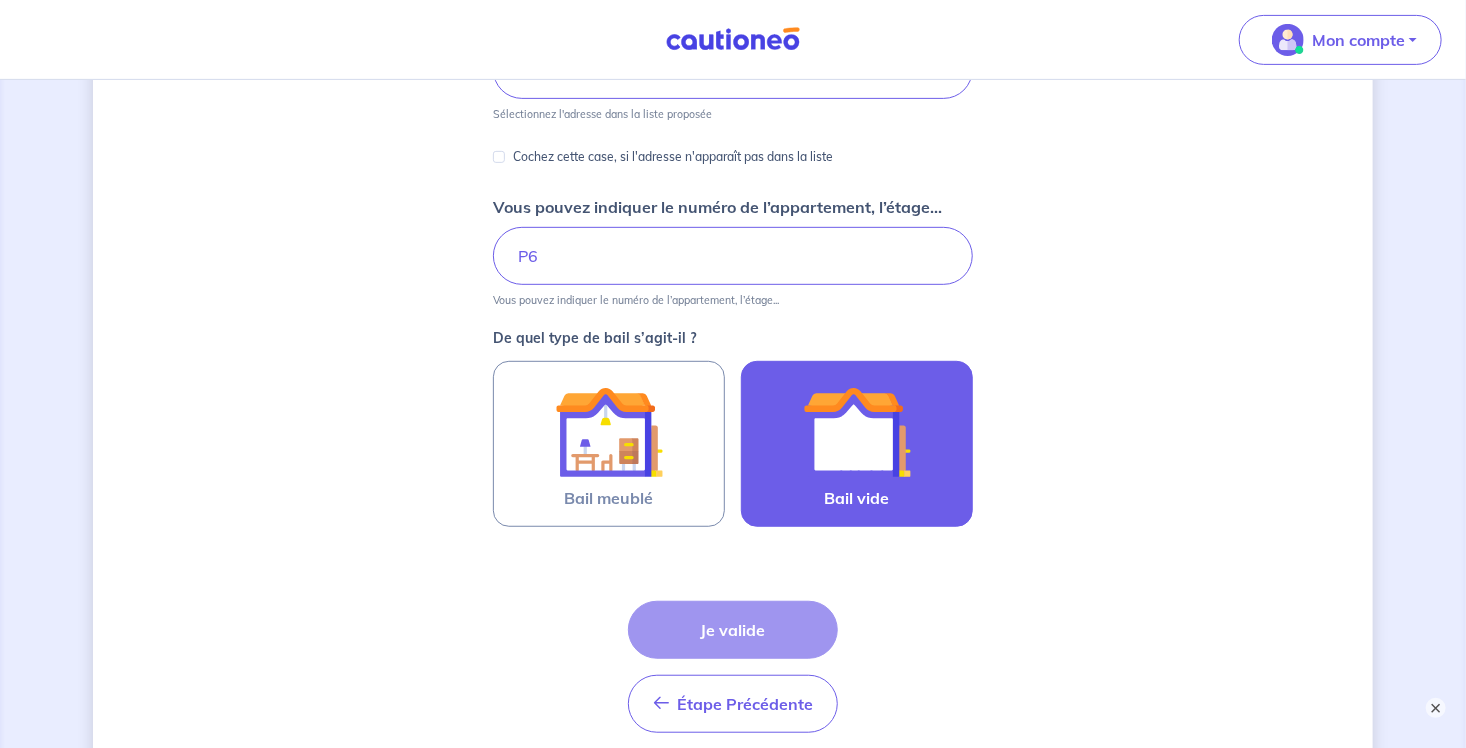 click at bounding box center [857, 432] 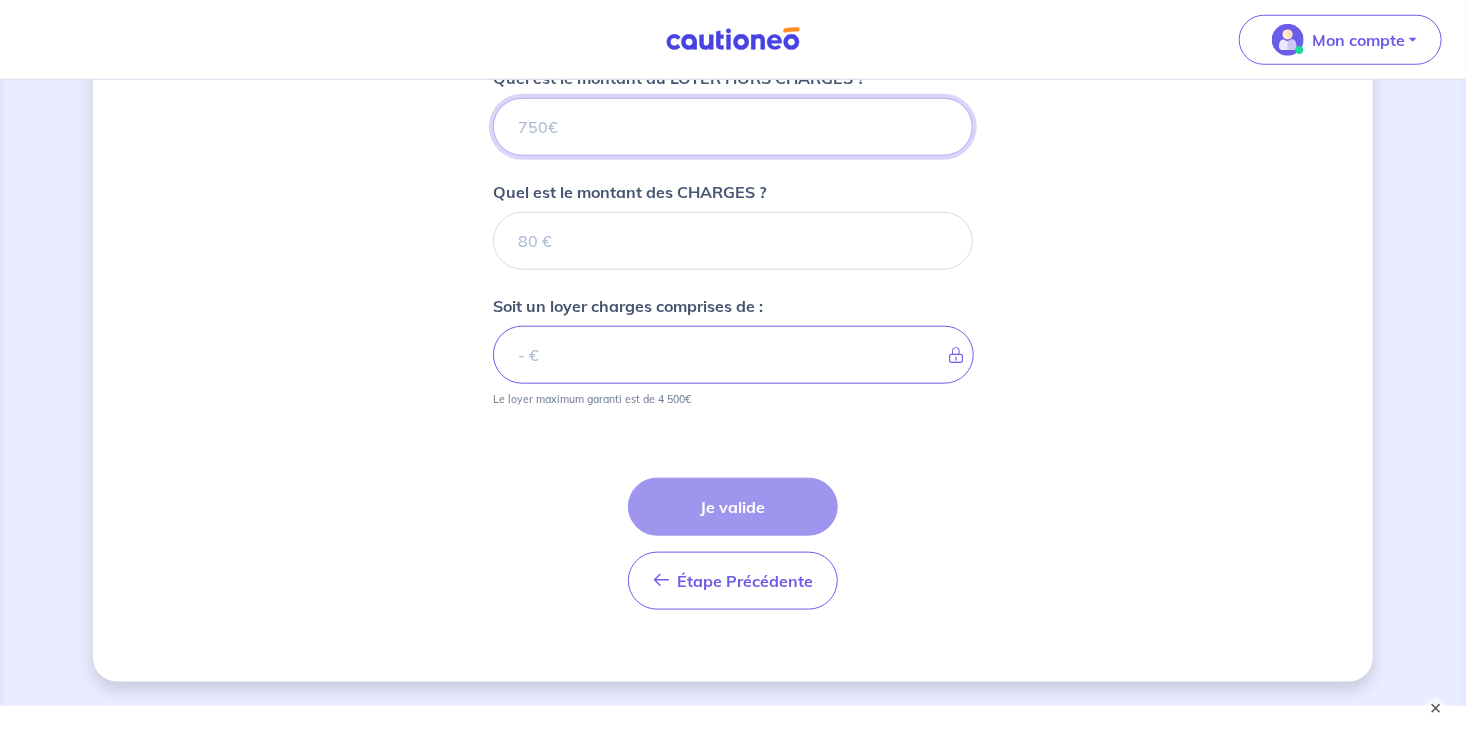 scroll, scrollTop: 870, scrollLeft: 0, axis: vertical 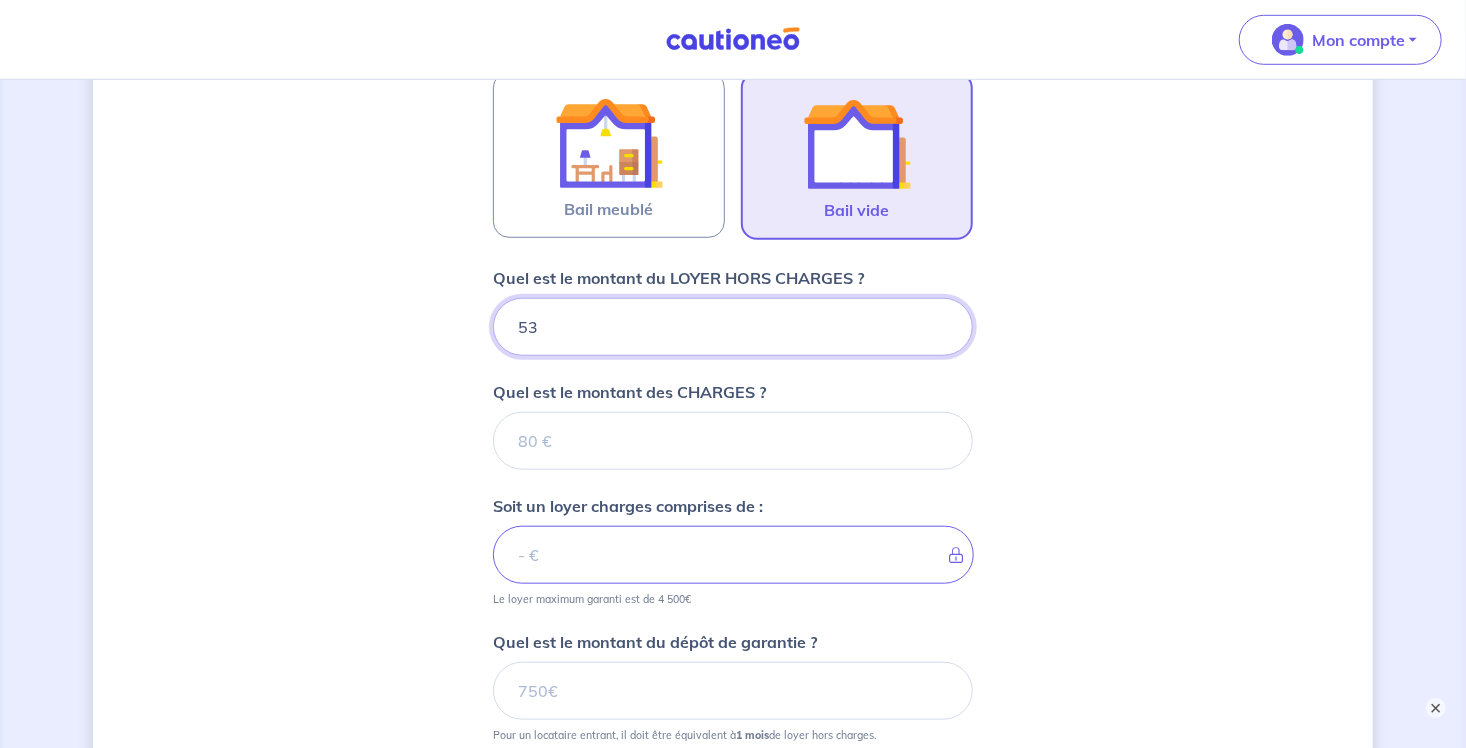 type on "530" 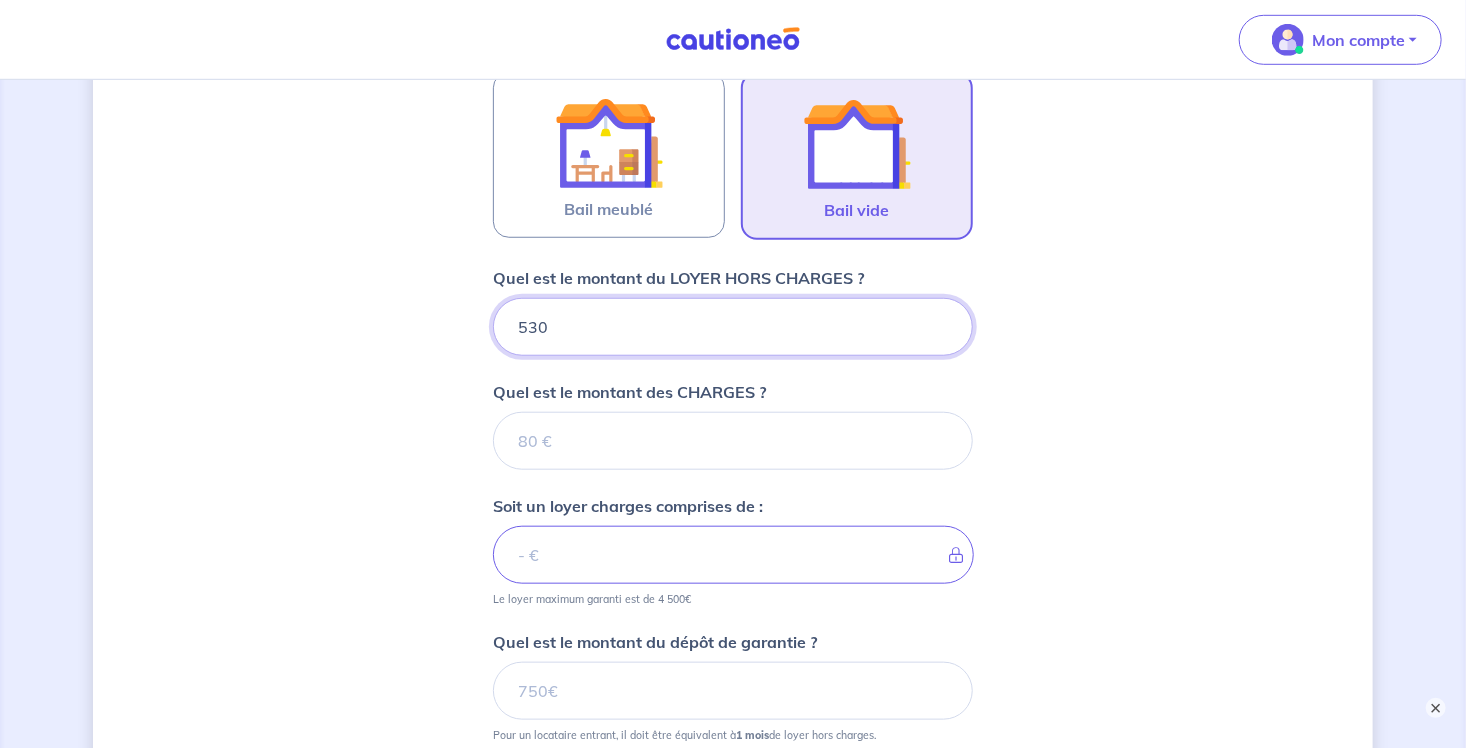 type 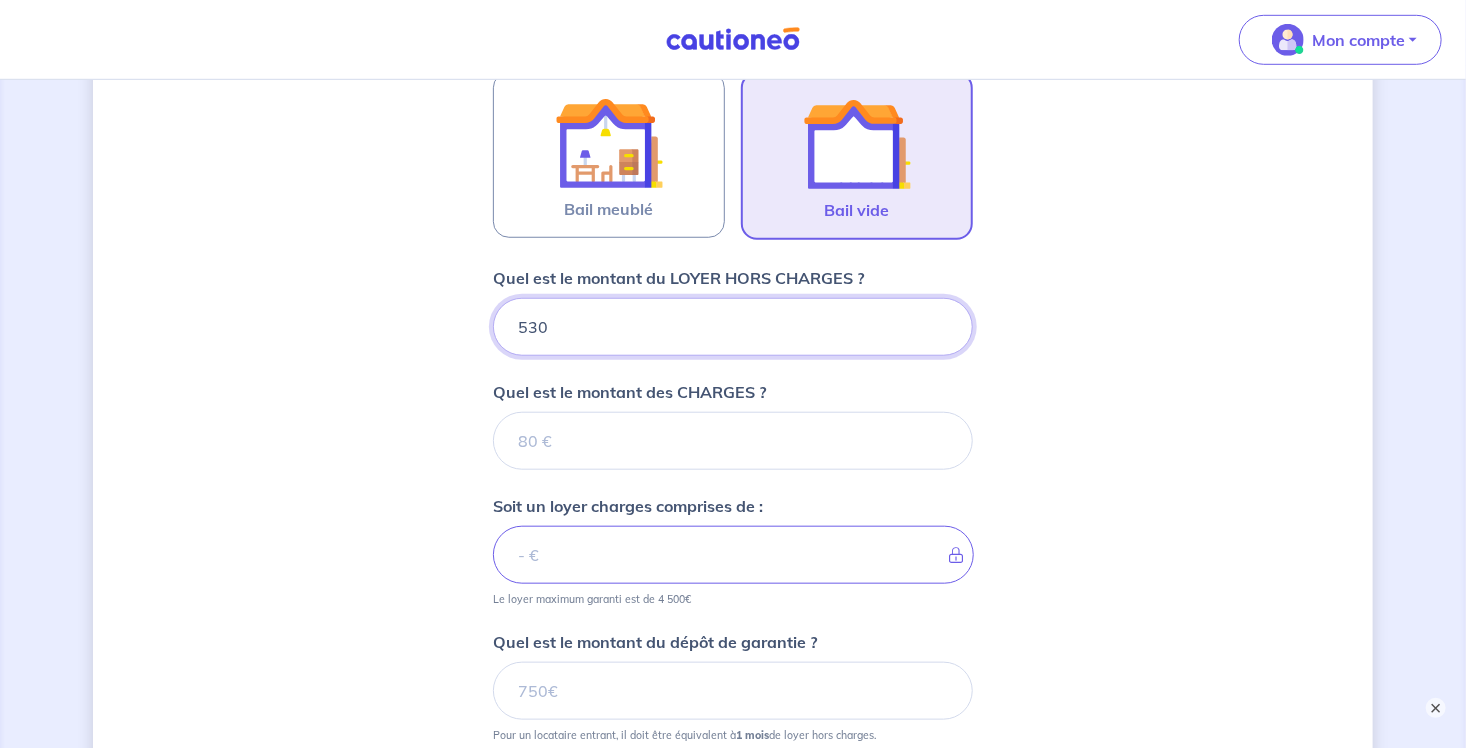 type on "530" 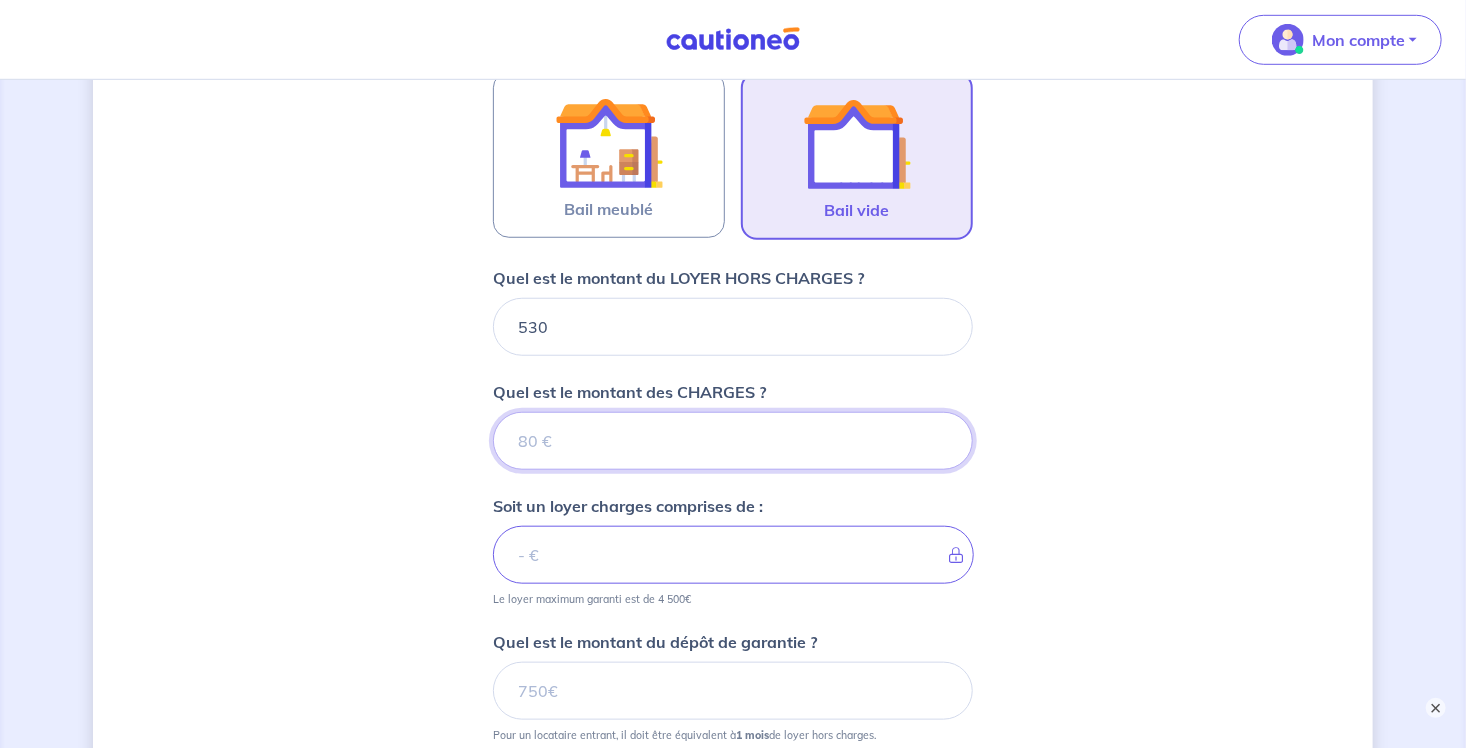 click on "Quel est le montant des CHARGES ?" at bounding box center (733, 441) 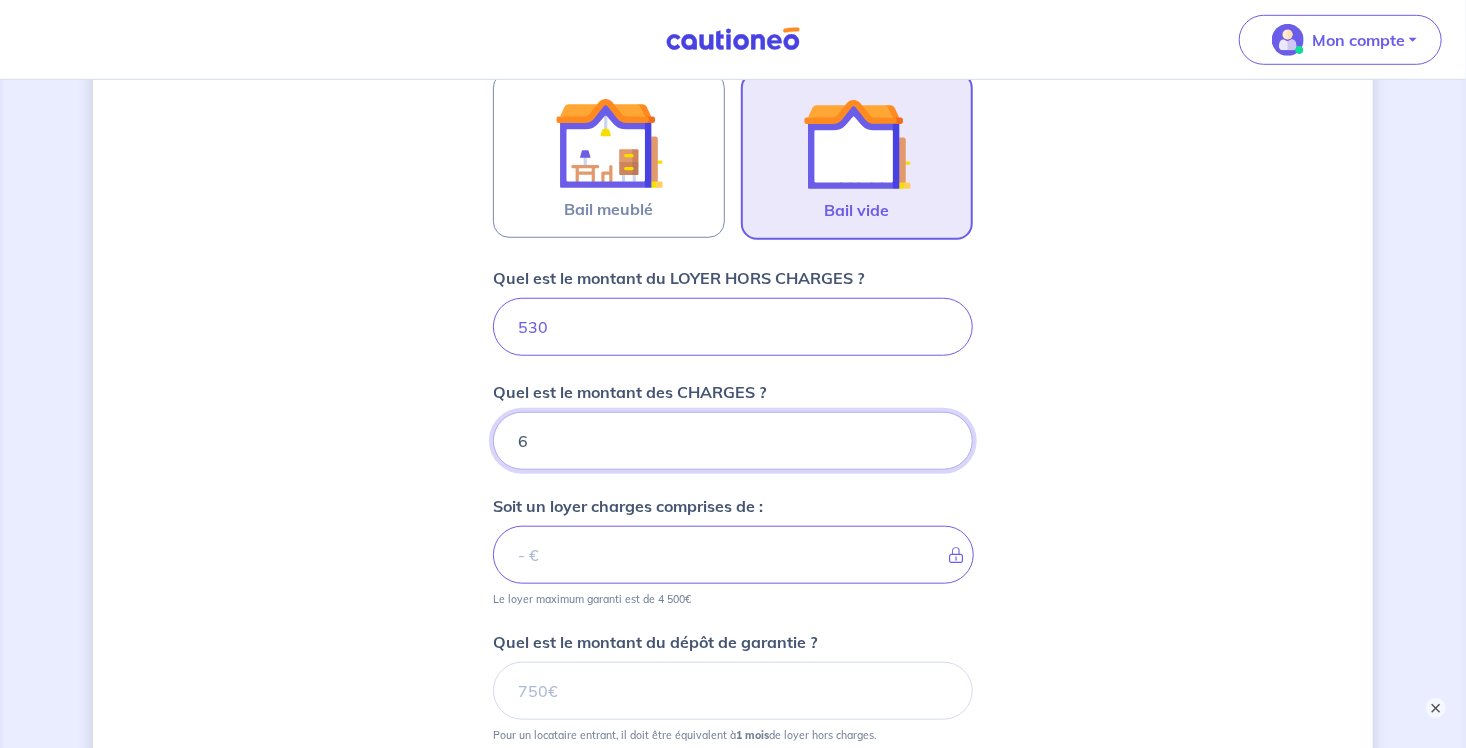type on "60" 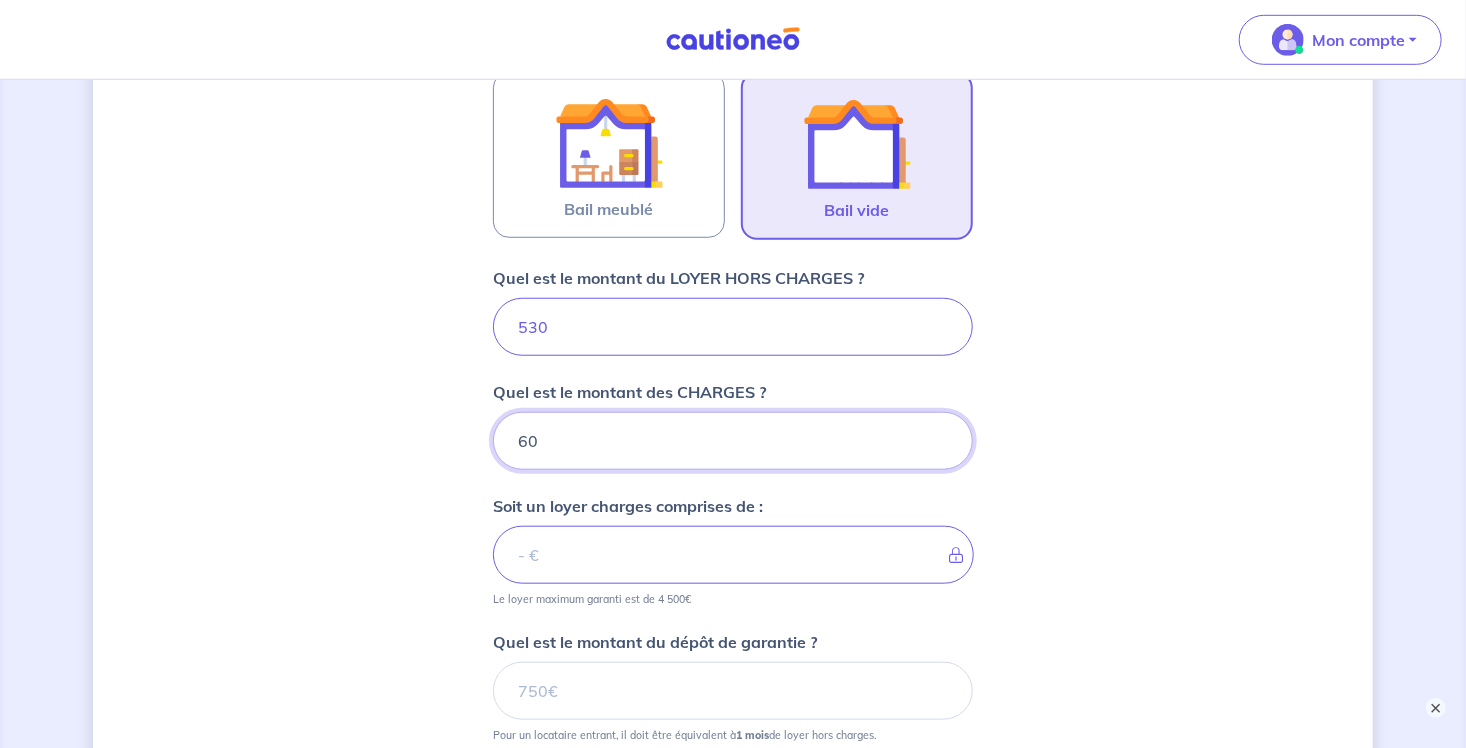 type on "590" 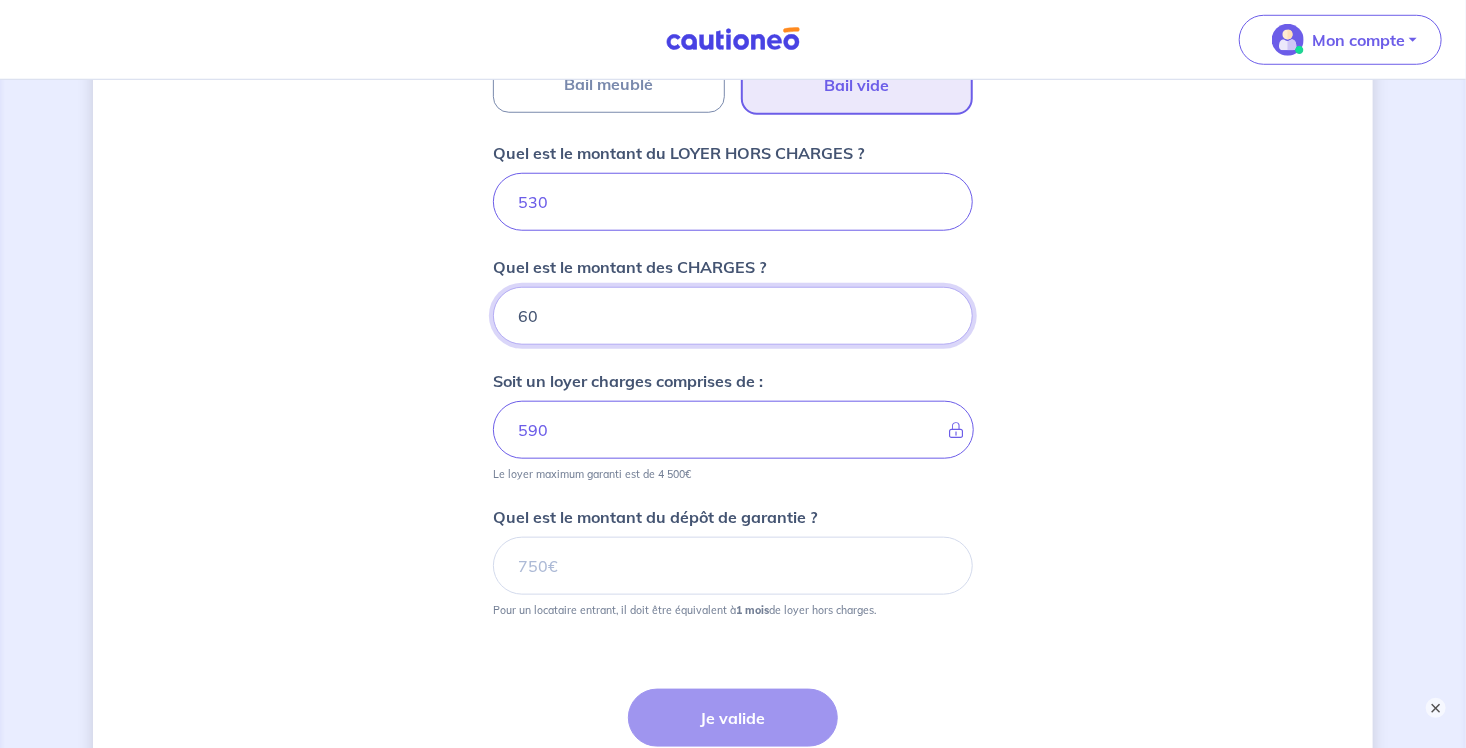 scroll, scrollTop: 777, scrollLeft: 0, axis: vertical 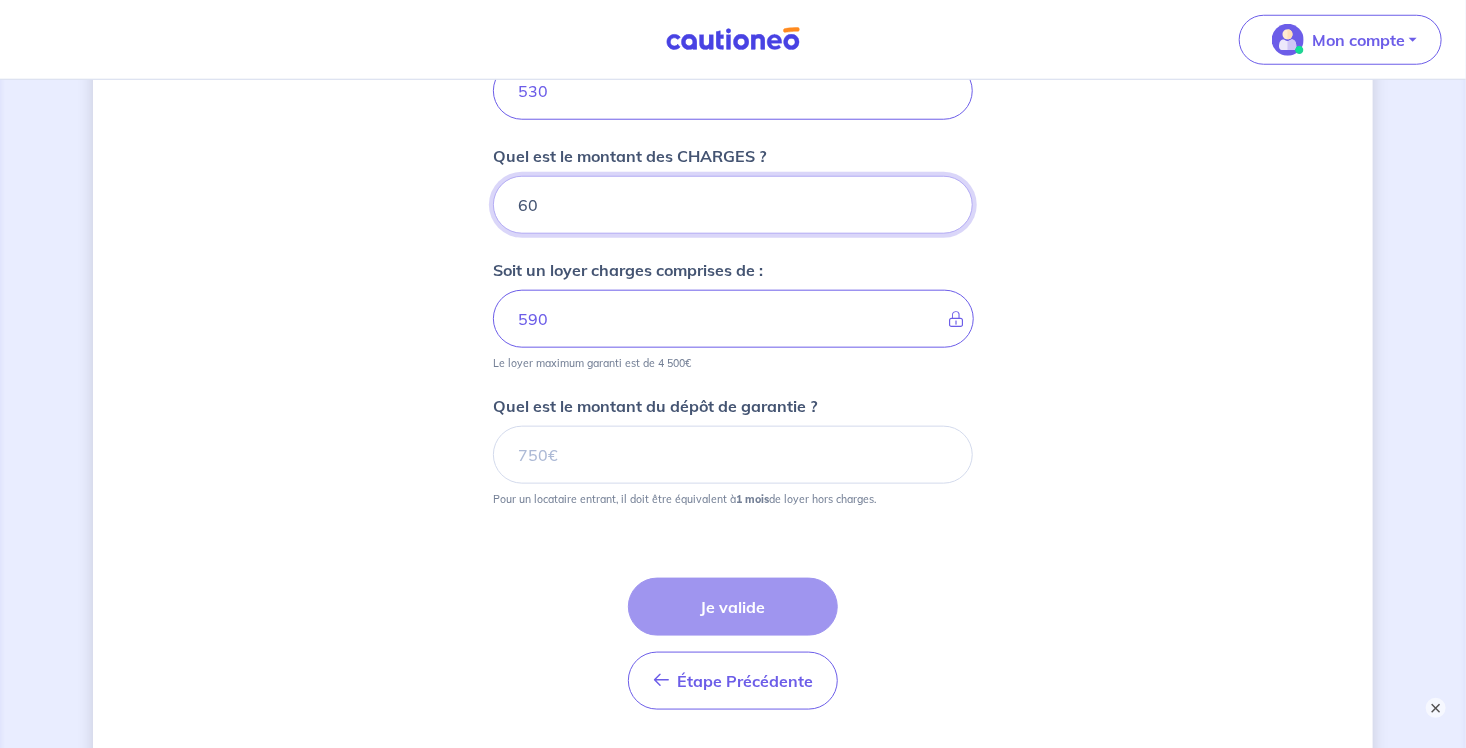 type on "60" 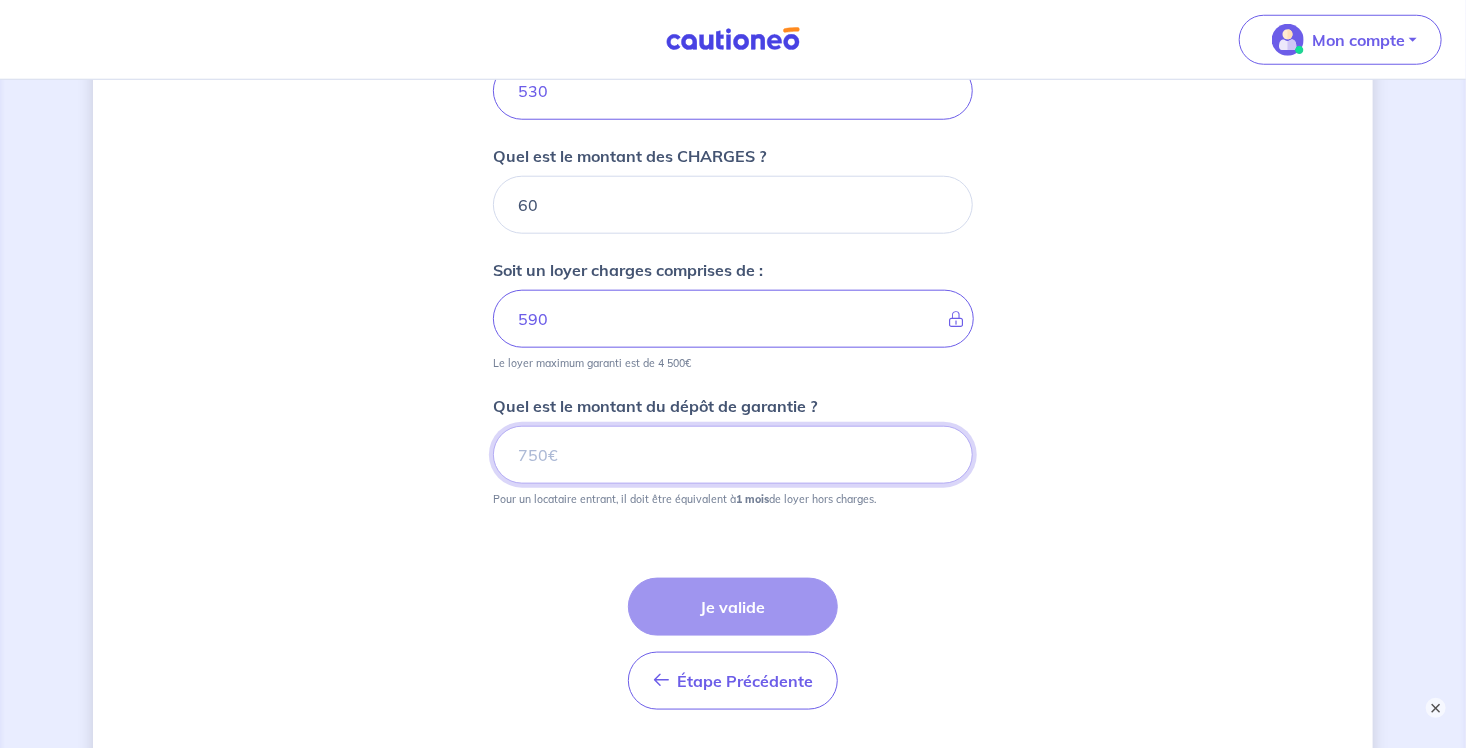 click on "Quel est le montant du dépôt de garantie ?" at bounding box center (733, 455) 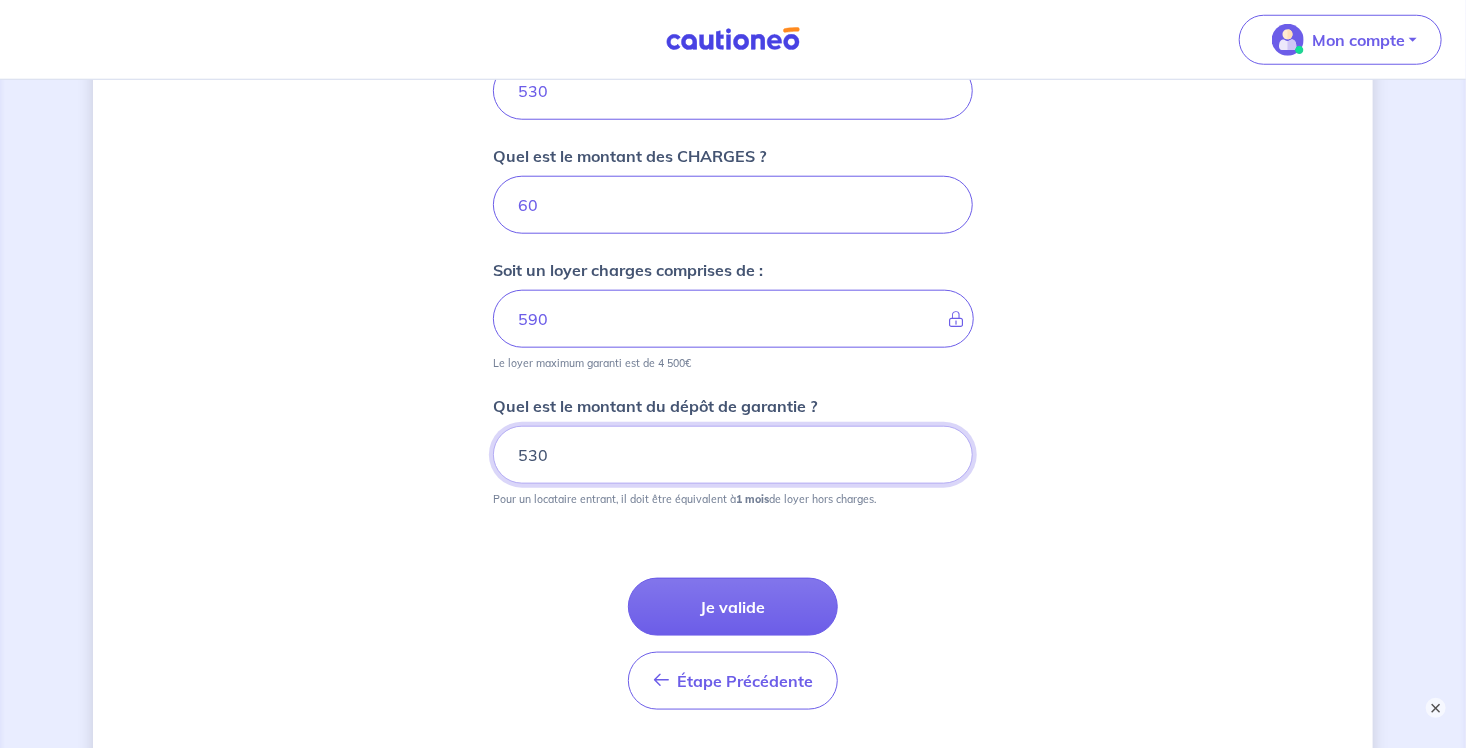 scroll, scrollTop: 888, scrollLeft: 0, axis: vertical 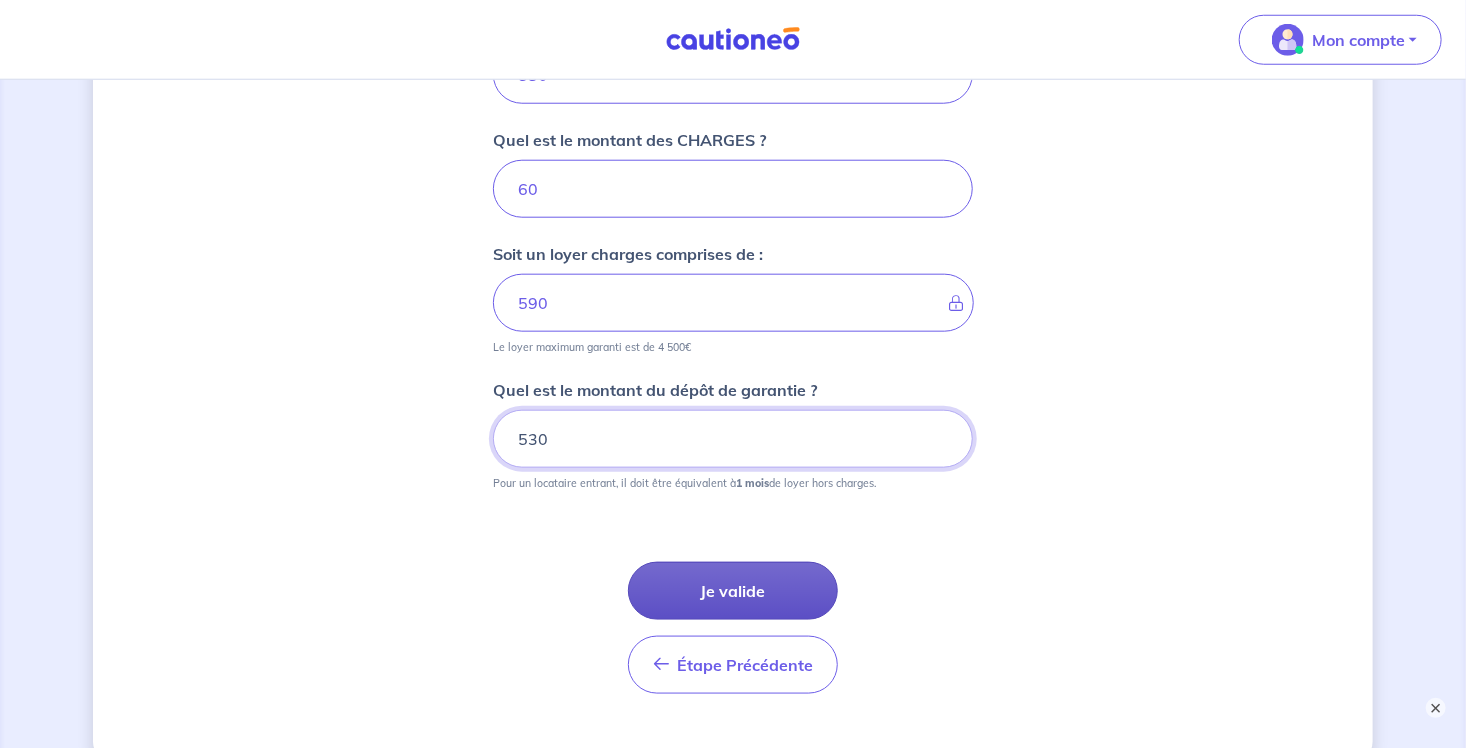 type on "530" 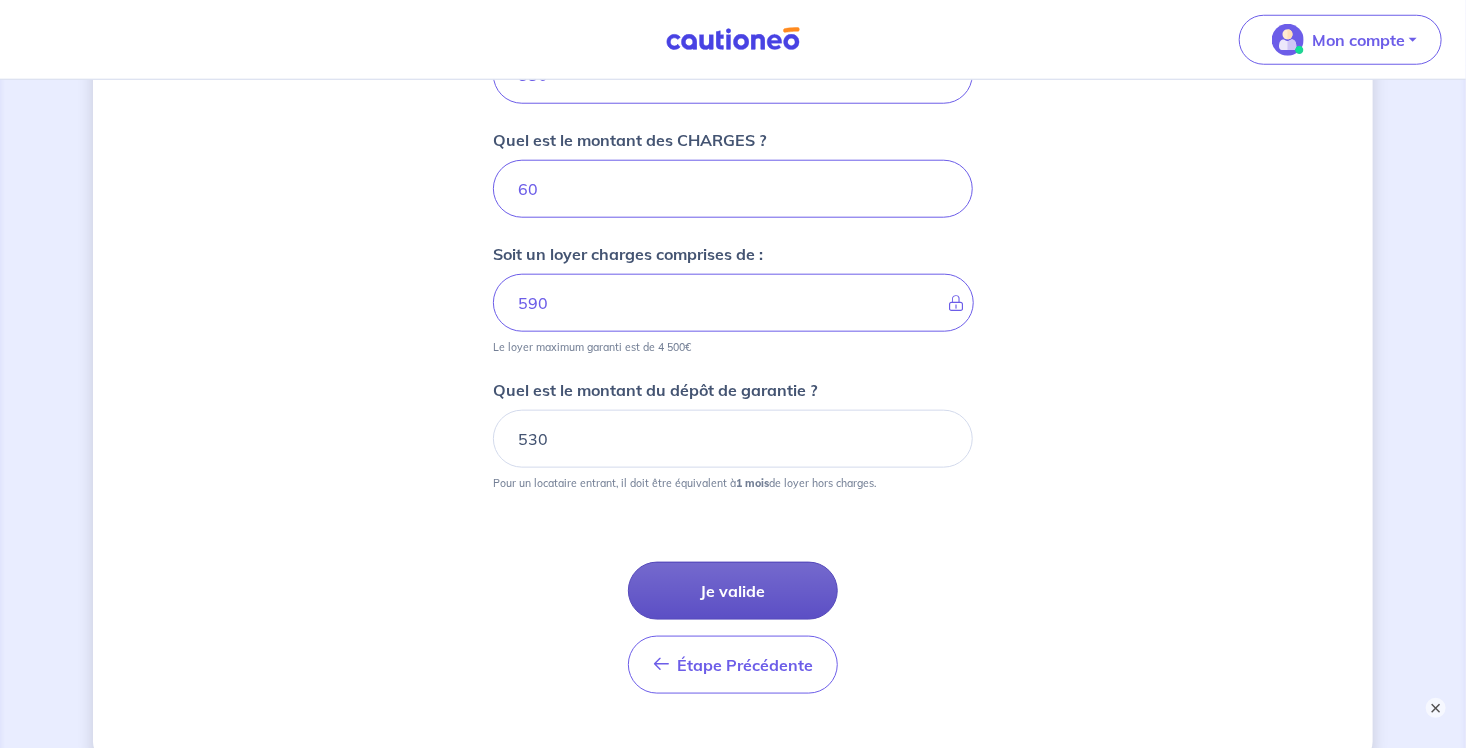 click on "Je valide" at bounding box center (733, 591) 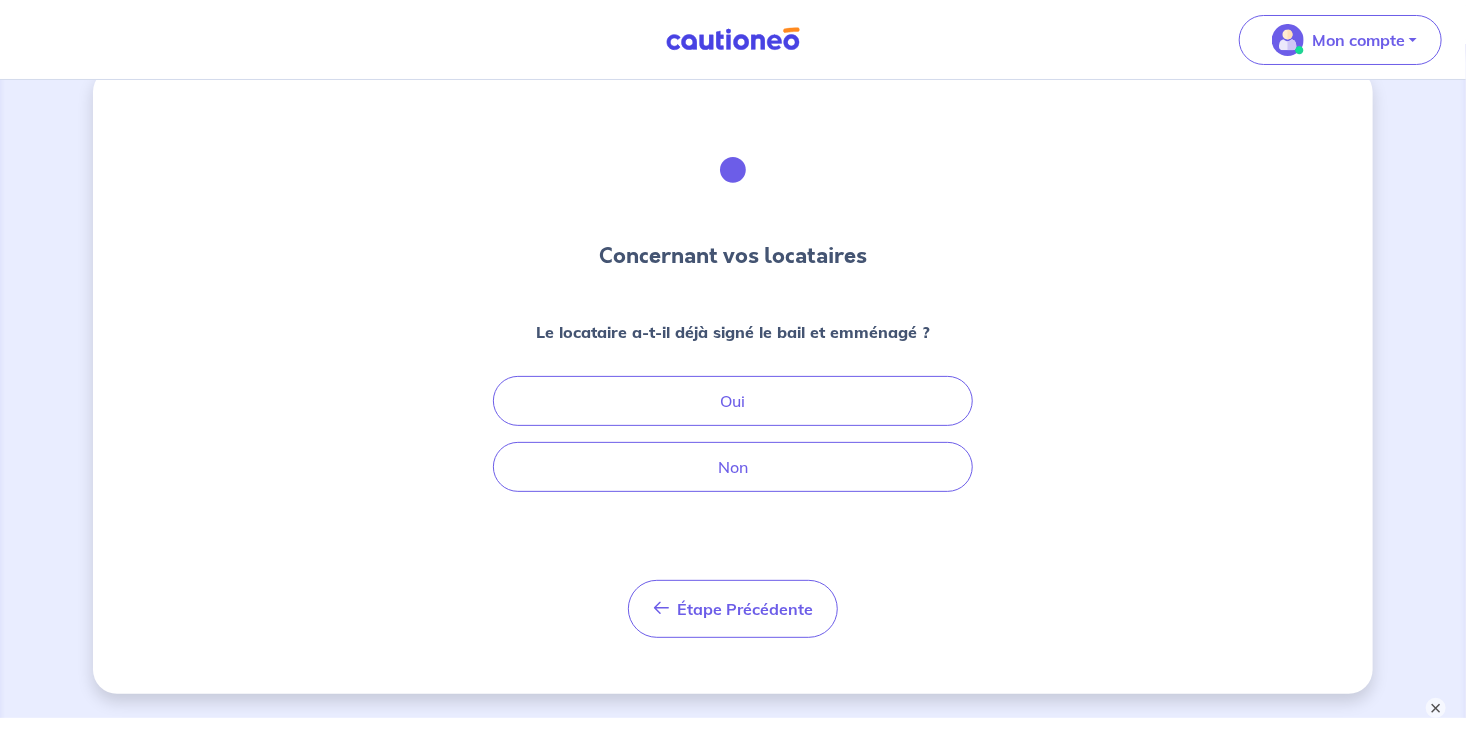 scroll, scrollTop: 0, scrollLeft: 0, axis: both 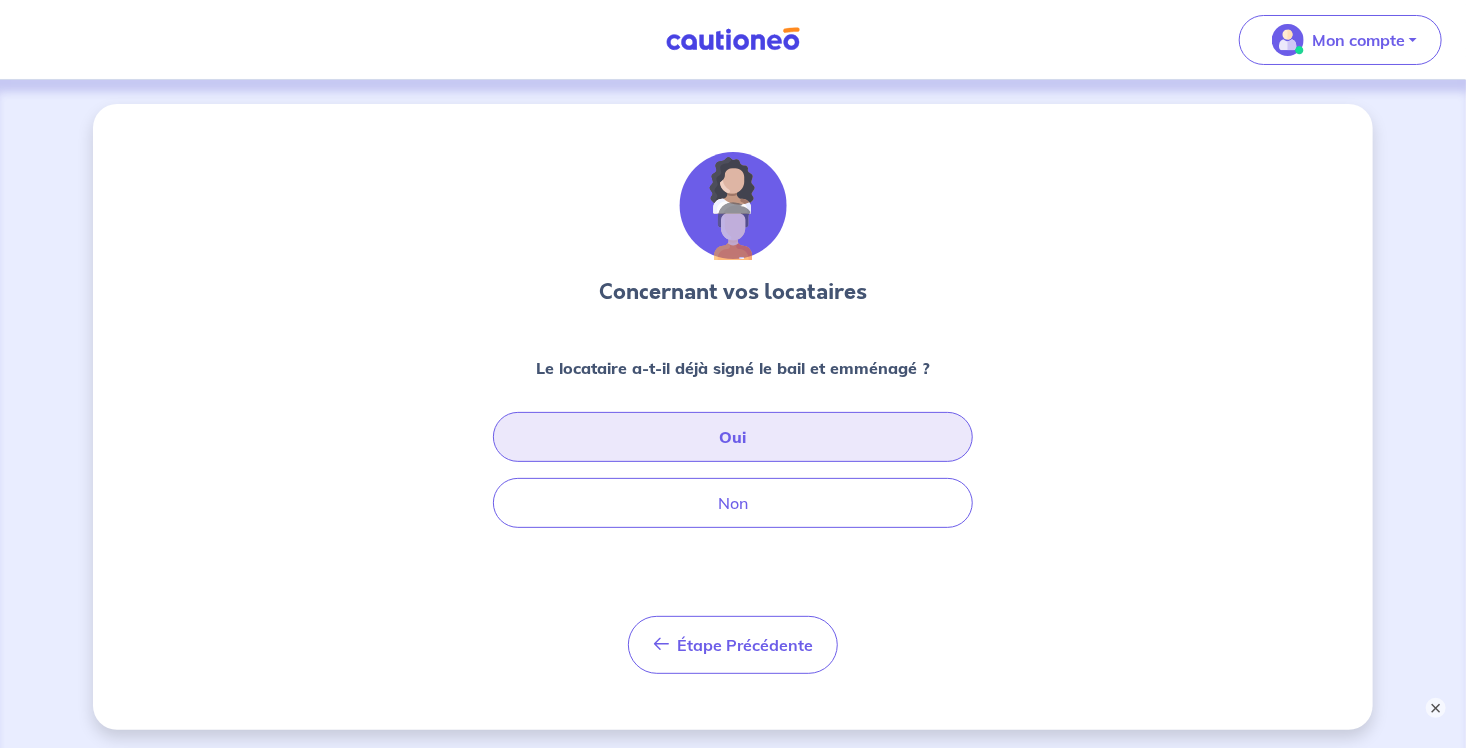 click on "Oui" at bounding box center (733, 437) 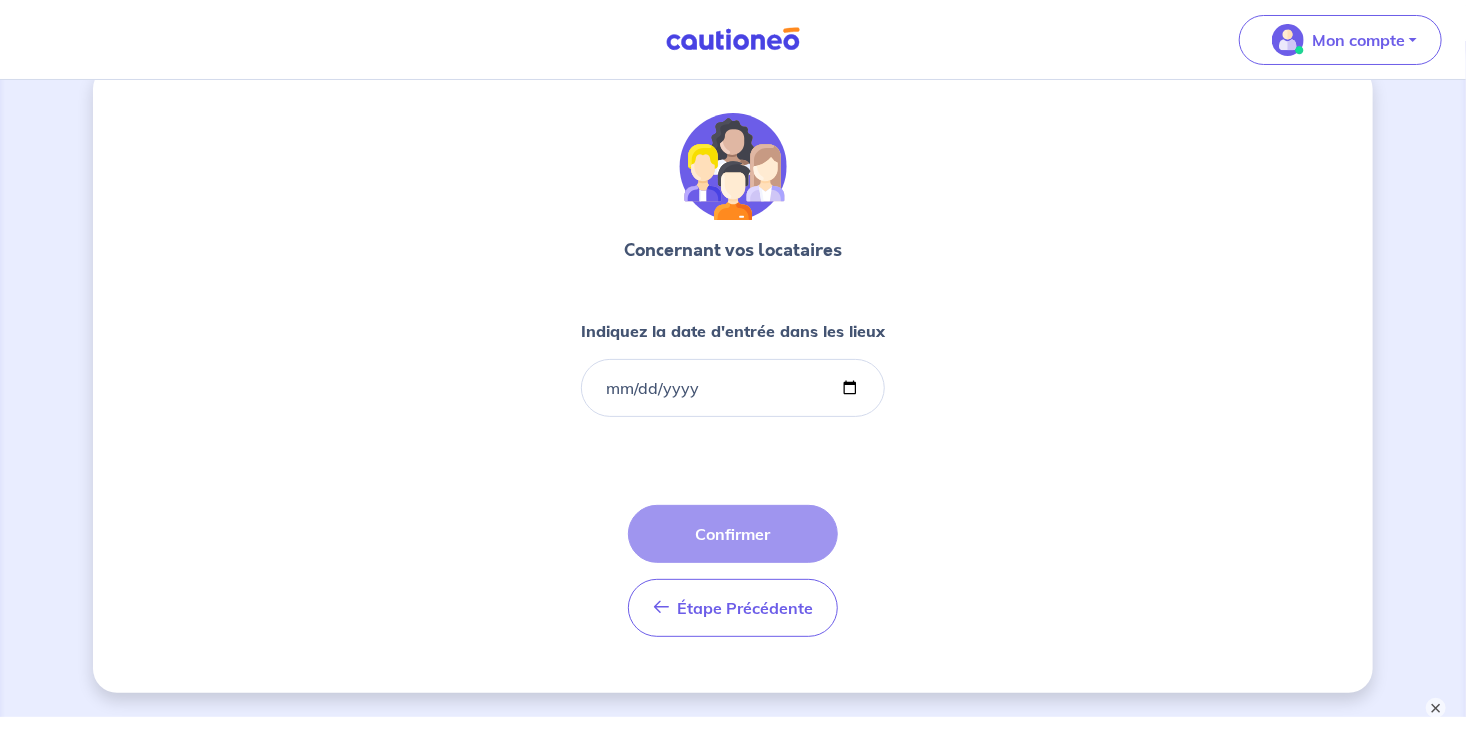 scroll, scrollTop: 40, scrollLeft: 0, axis: vertical 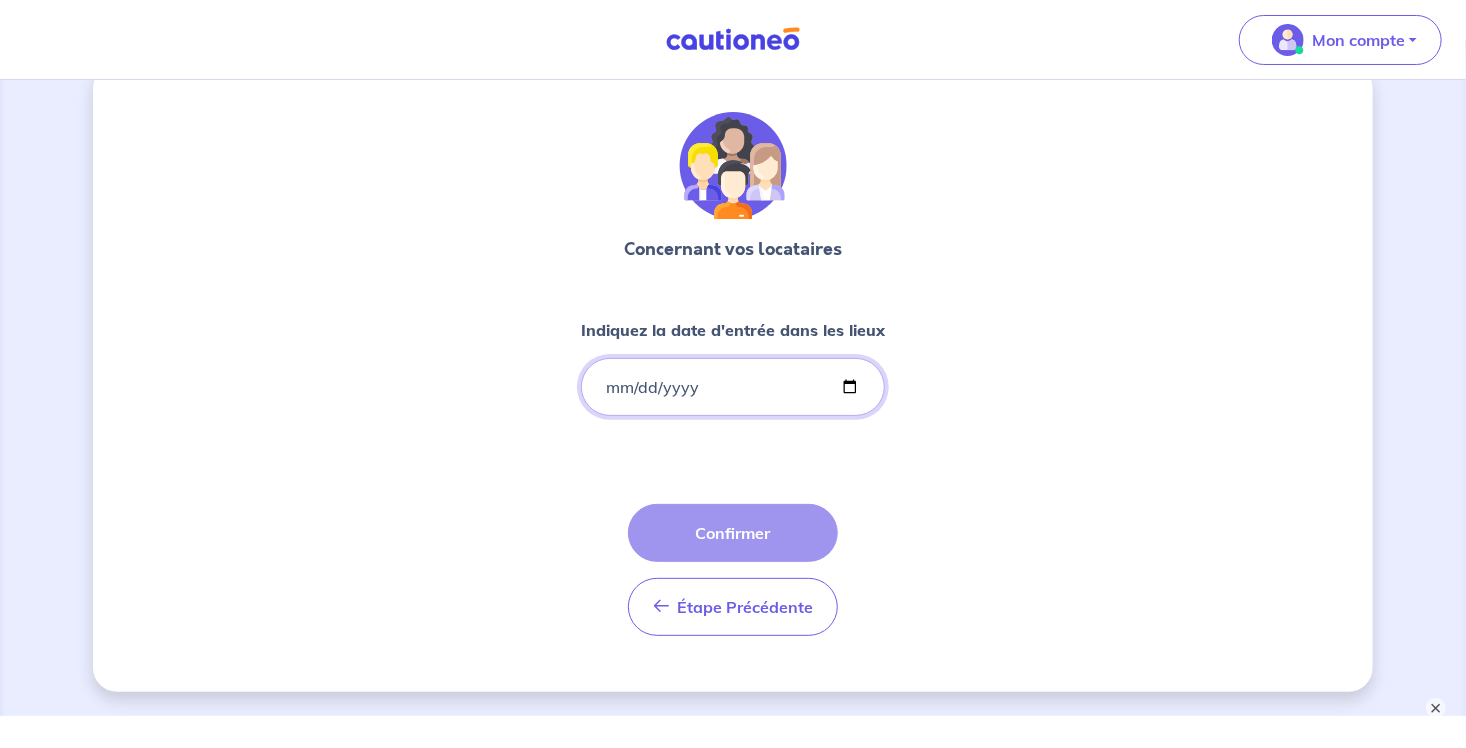 click on "Indiquez la date d'entrée dans les lieux" at bounding box center (733, 387) 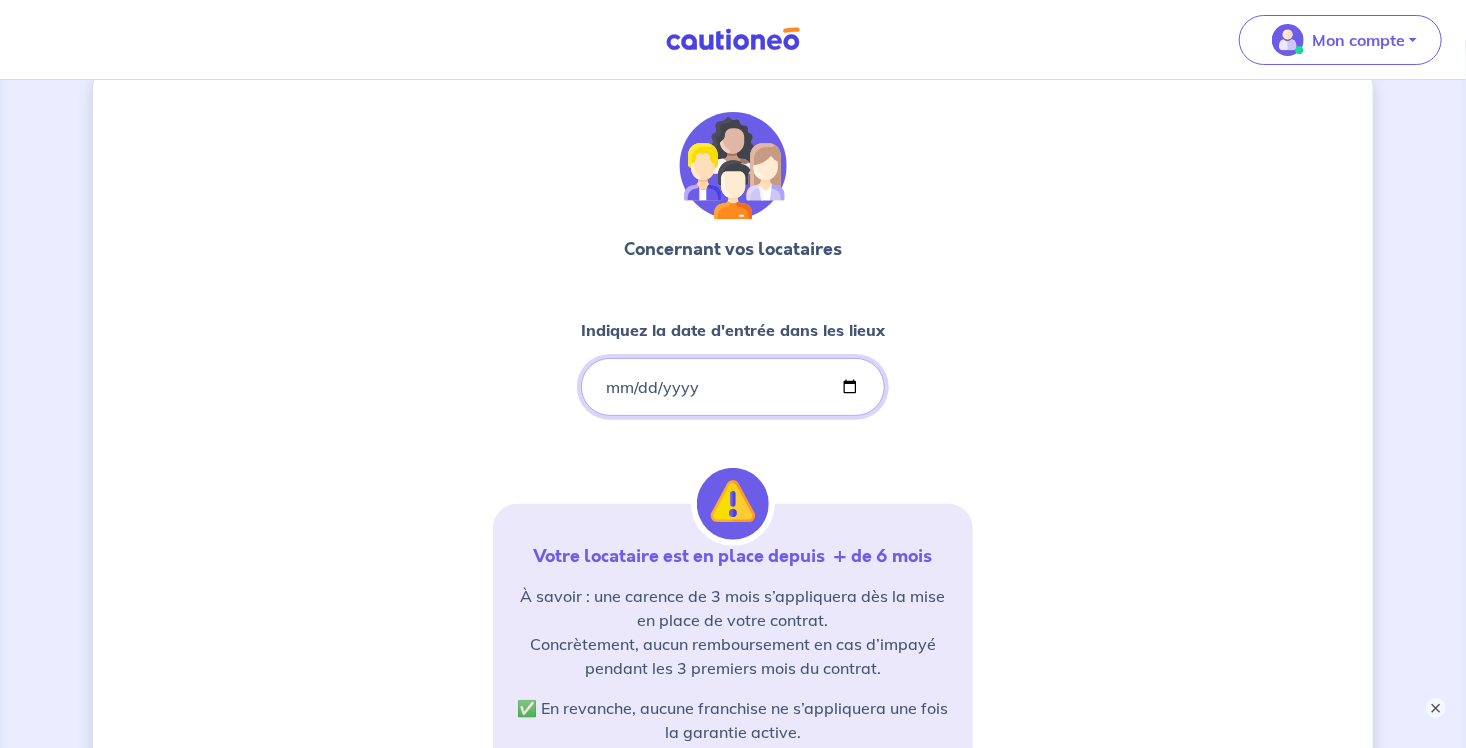 type on "[DATE]" 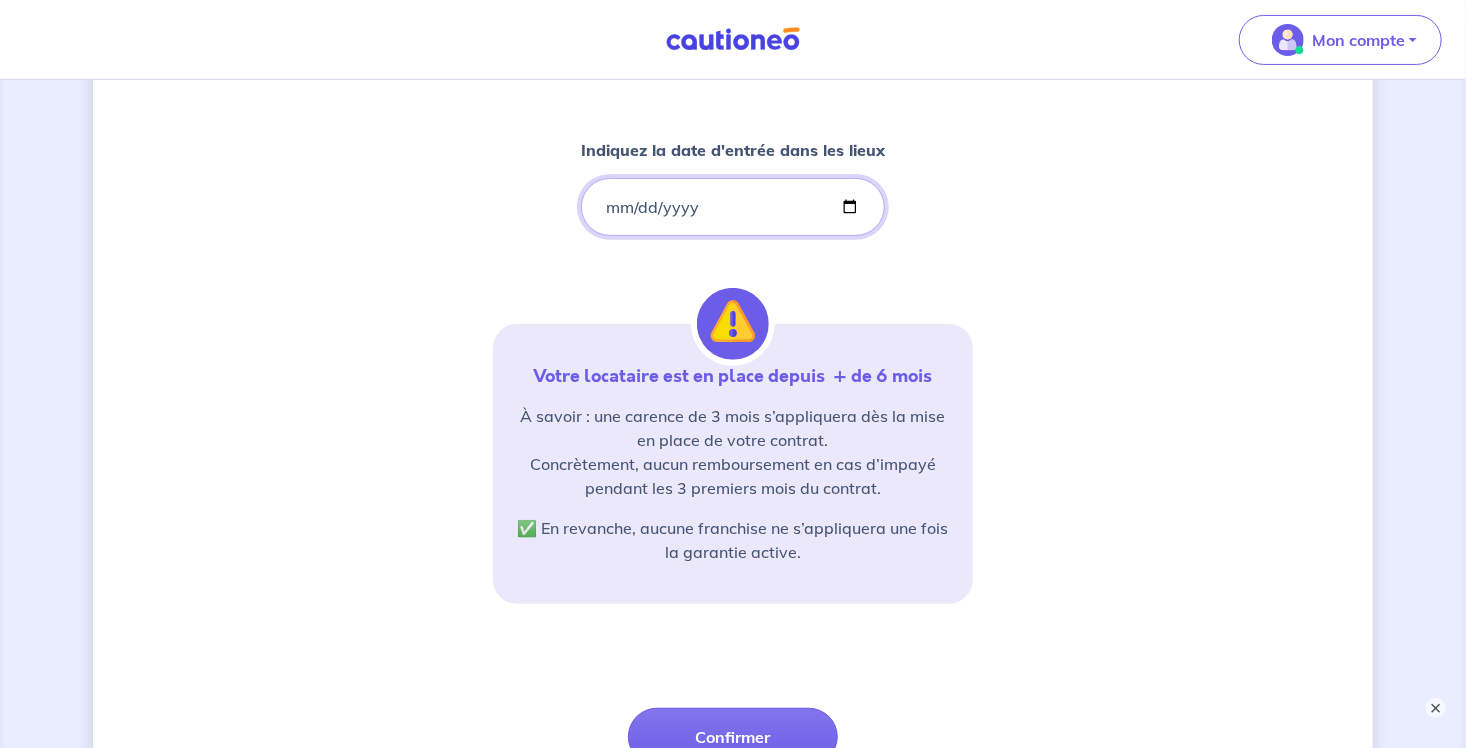 scroll, scrollTop: 223, scrollLeft: 0, axis: vertical 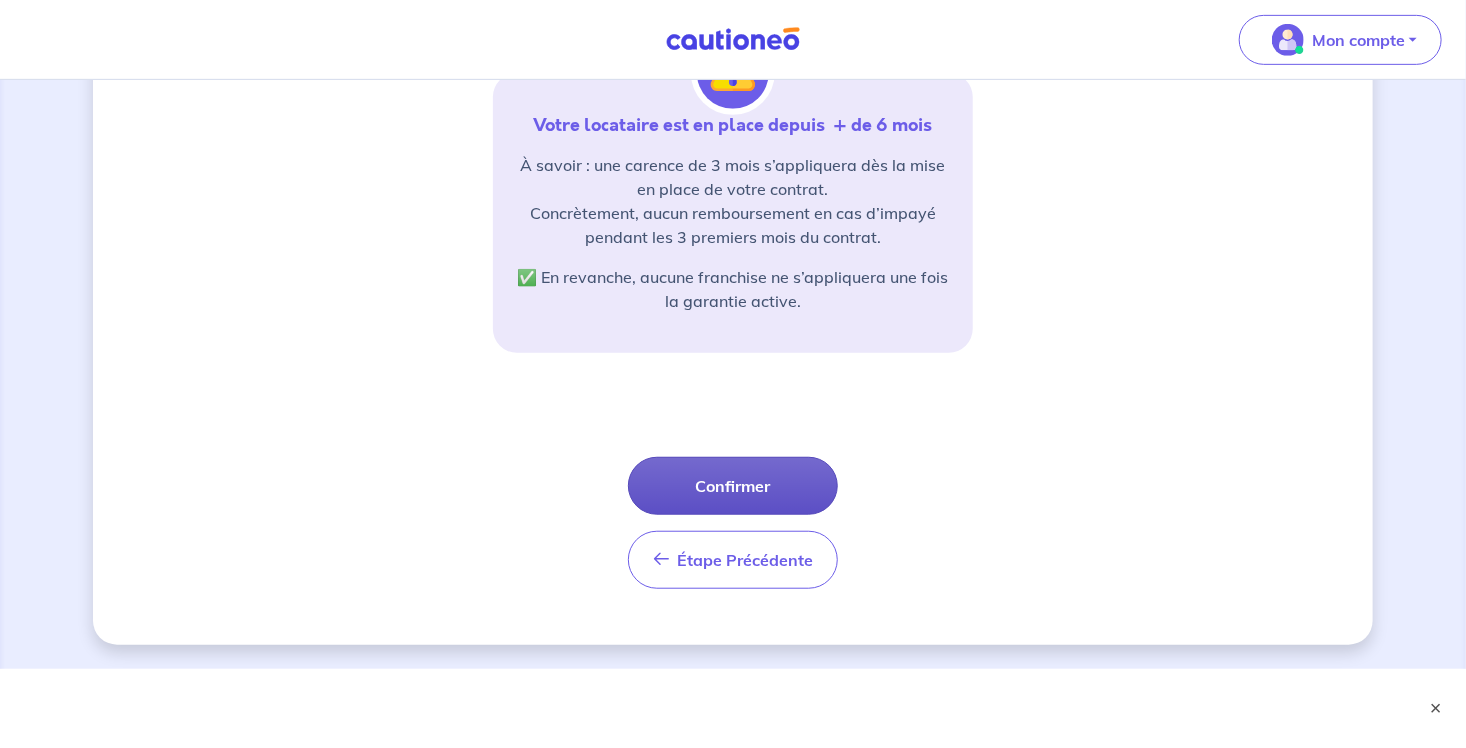 click on "Confirmer" at bounding box center [733, 486] 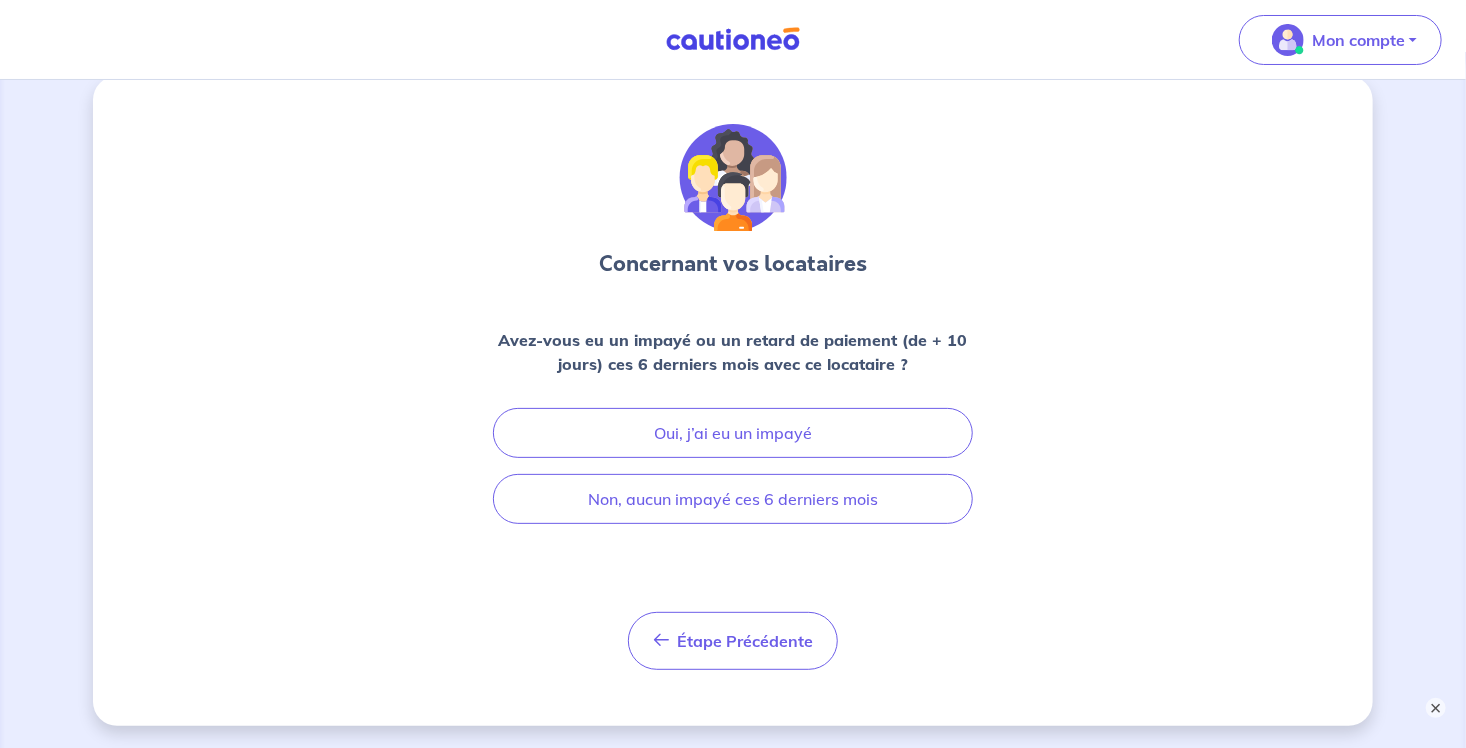 scroll, scrollTop: 0, scrollLeft: 0, axis: both 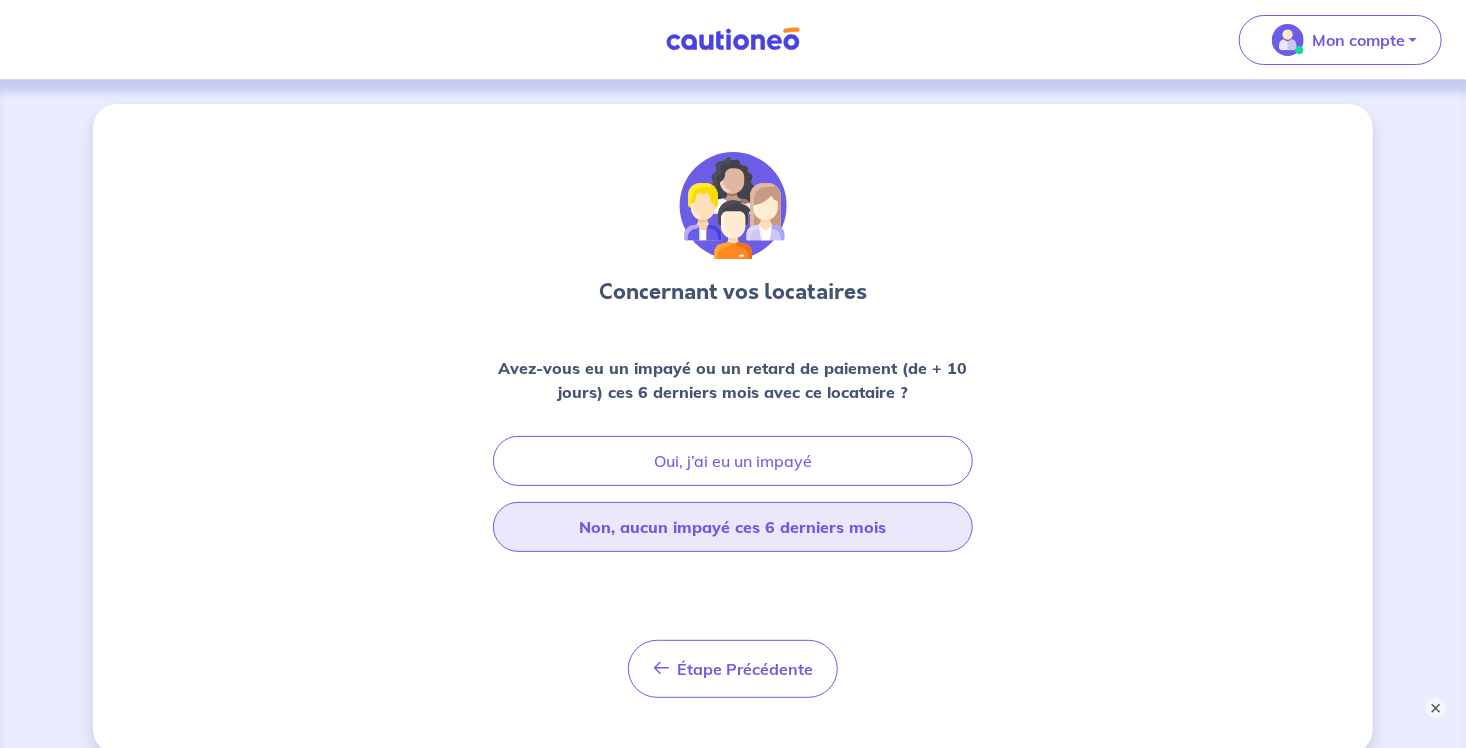 click on "Non, aucun impayé ces 6 derniers mois" at bounding box center (733, 527) 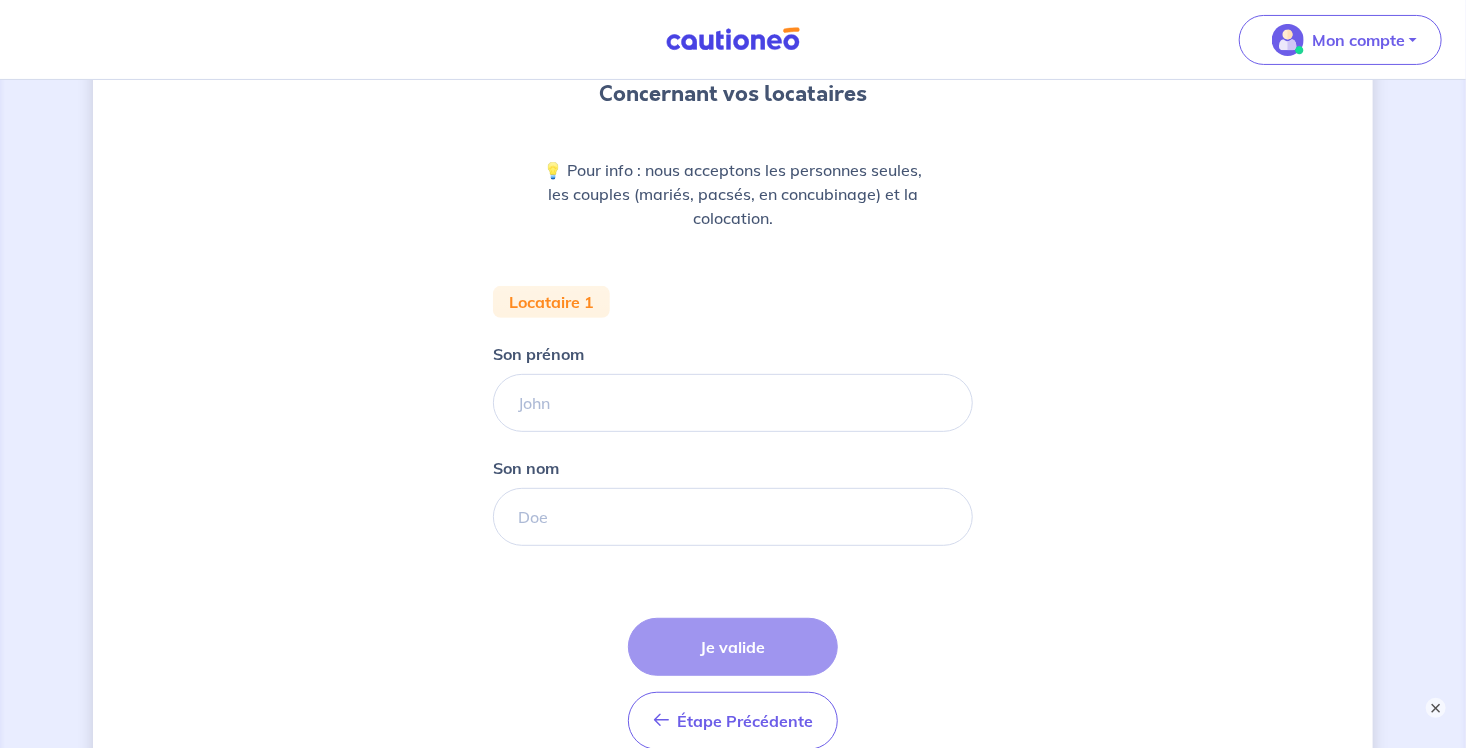scroll, scrollTop: 261, scrollLeft: 0, axis: vertical 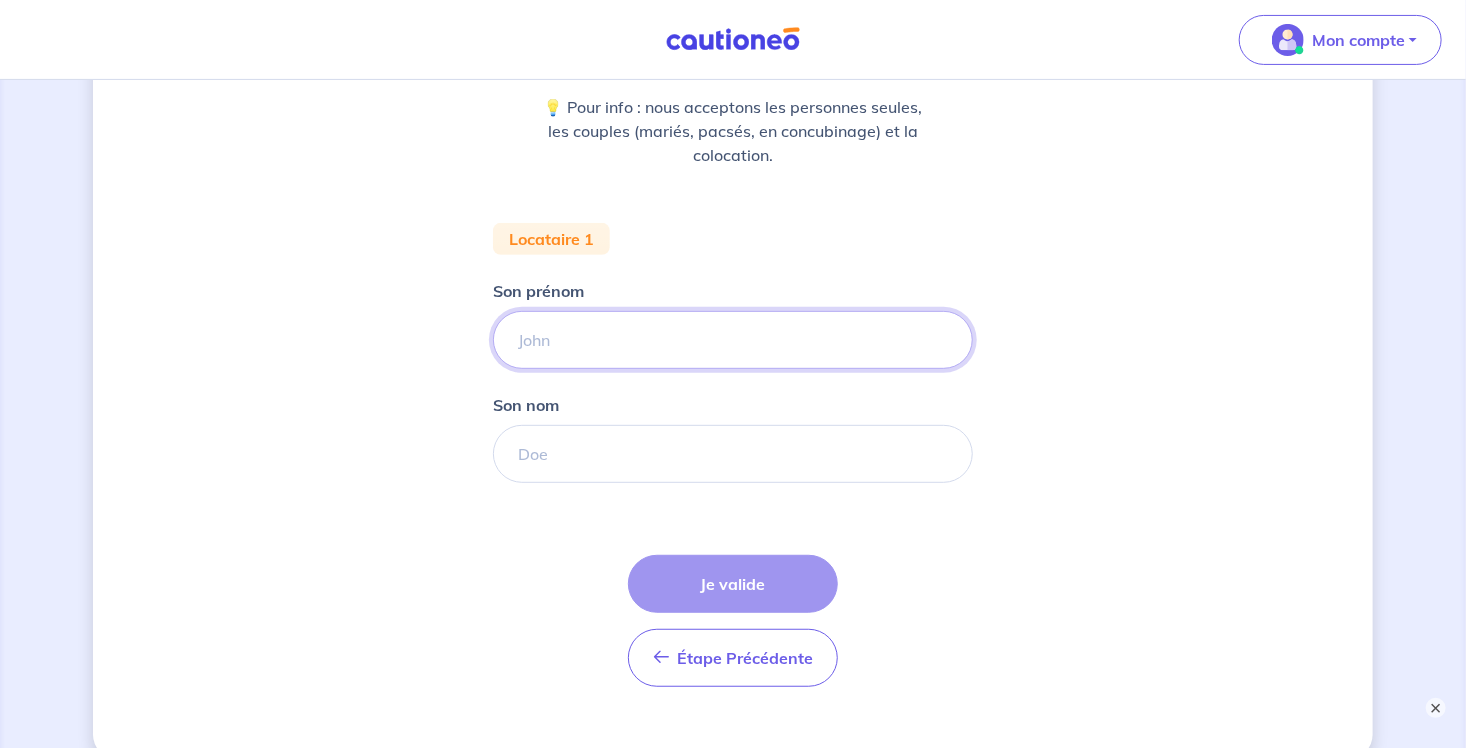 click on "Son prénom" at bounding box center [733, 340] 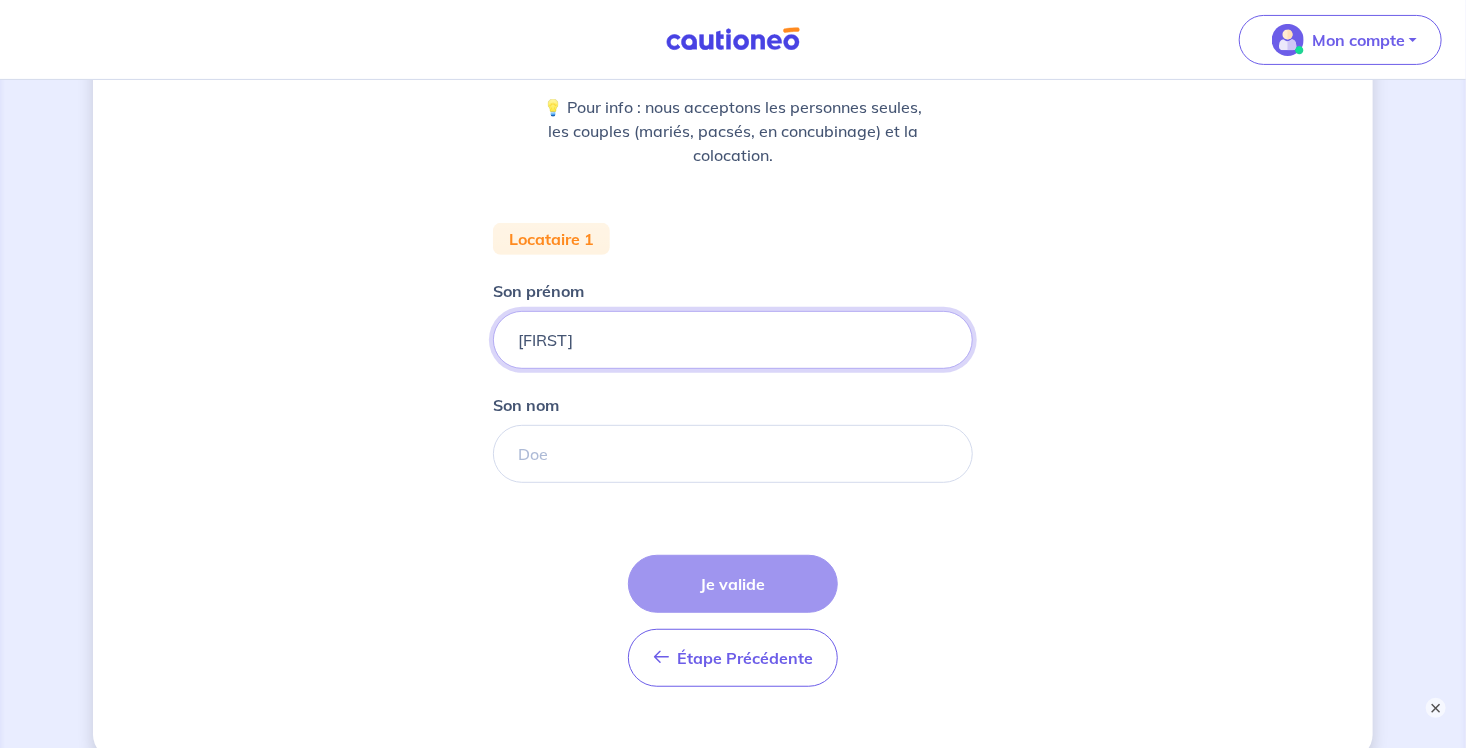 type on "[FIRST]" 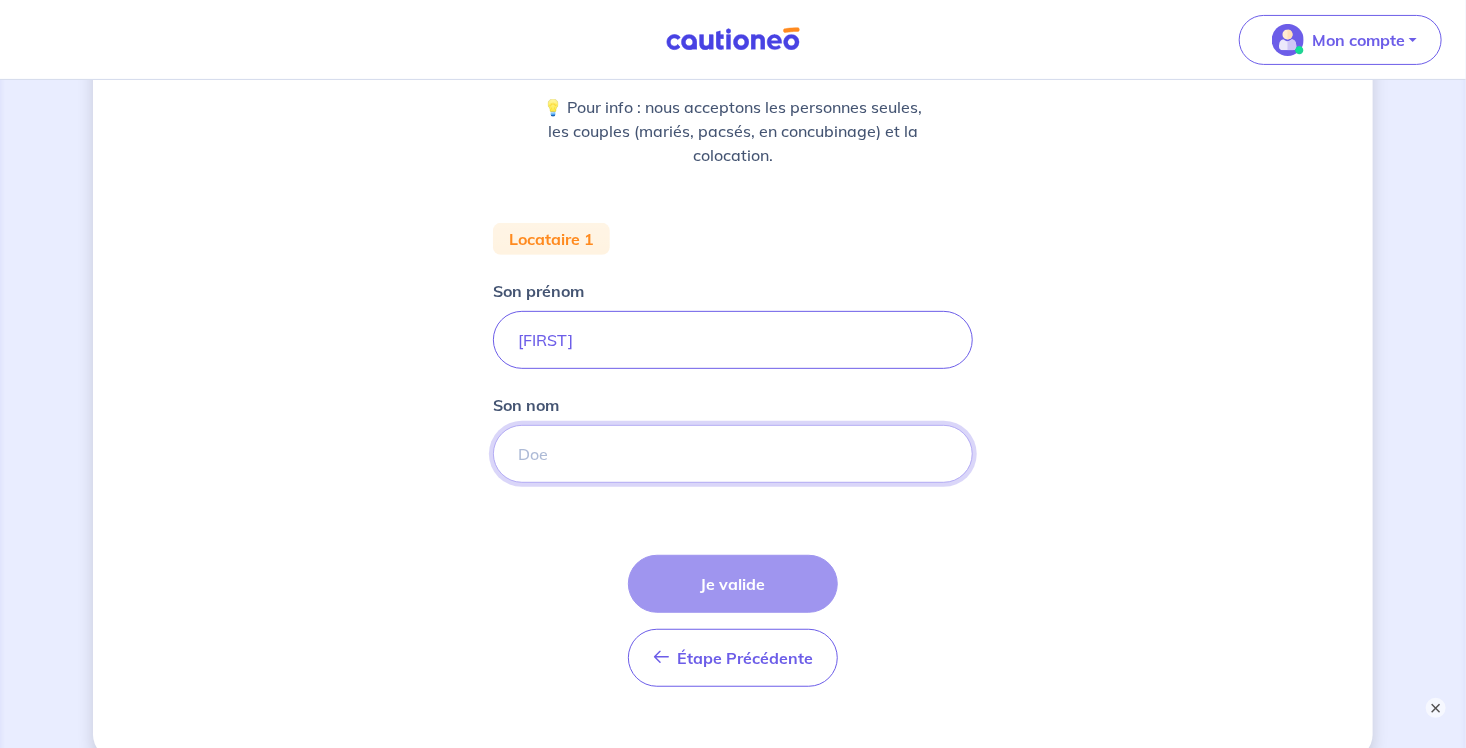 click on "Son nom" at bounding box center [733, 454] 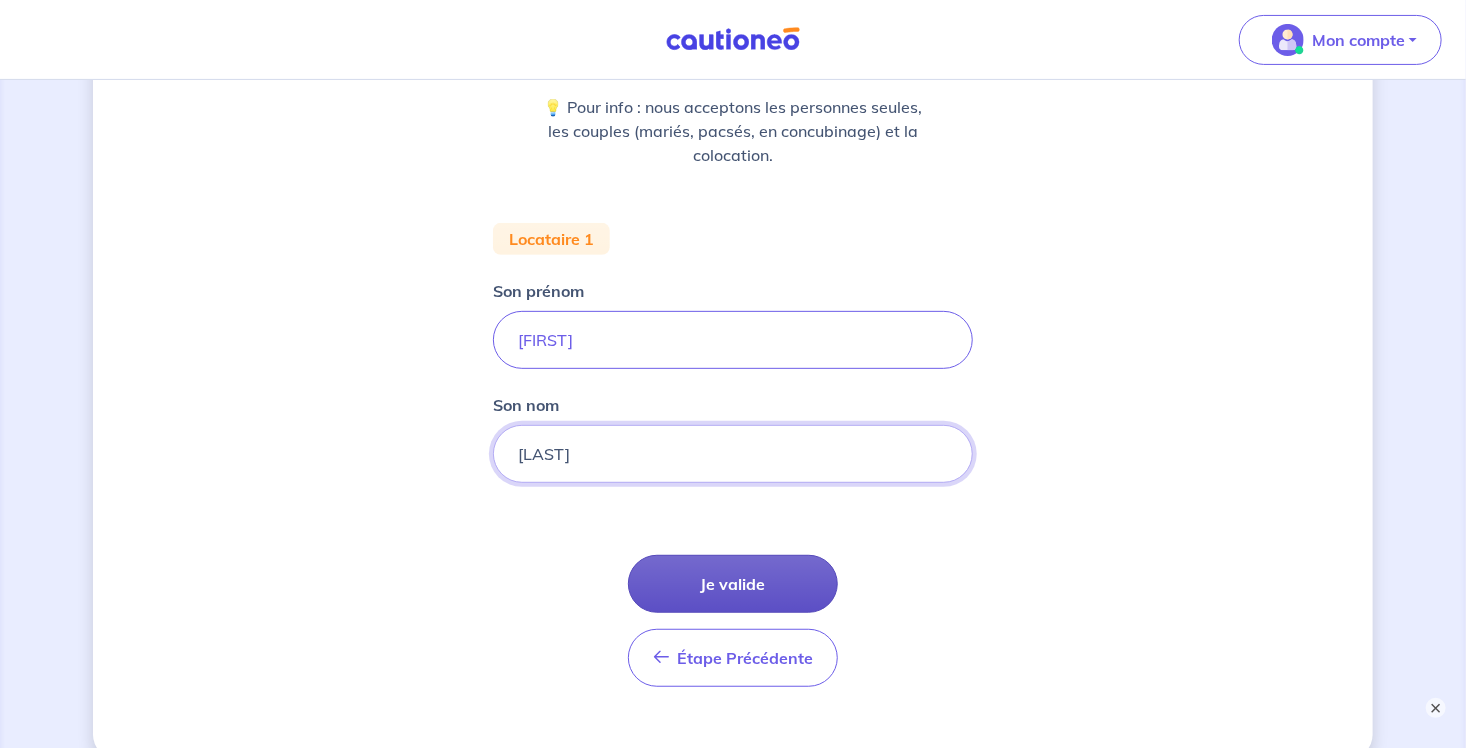 type on "[LAST]" 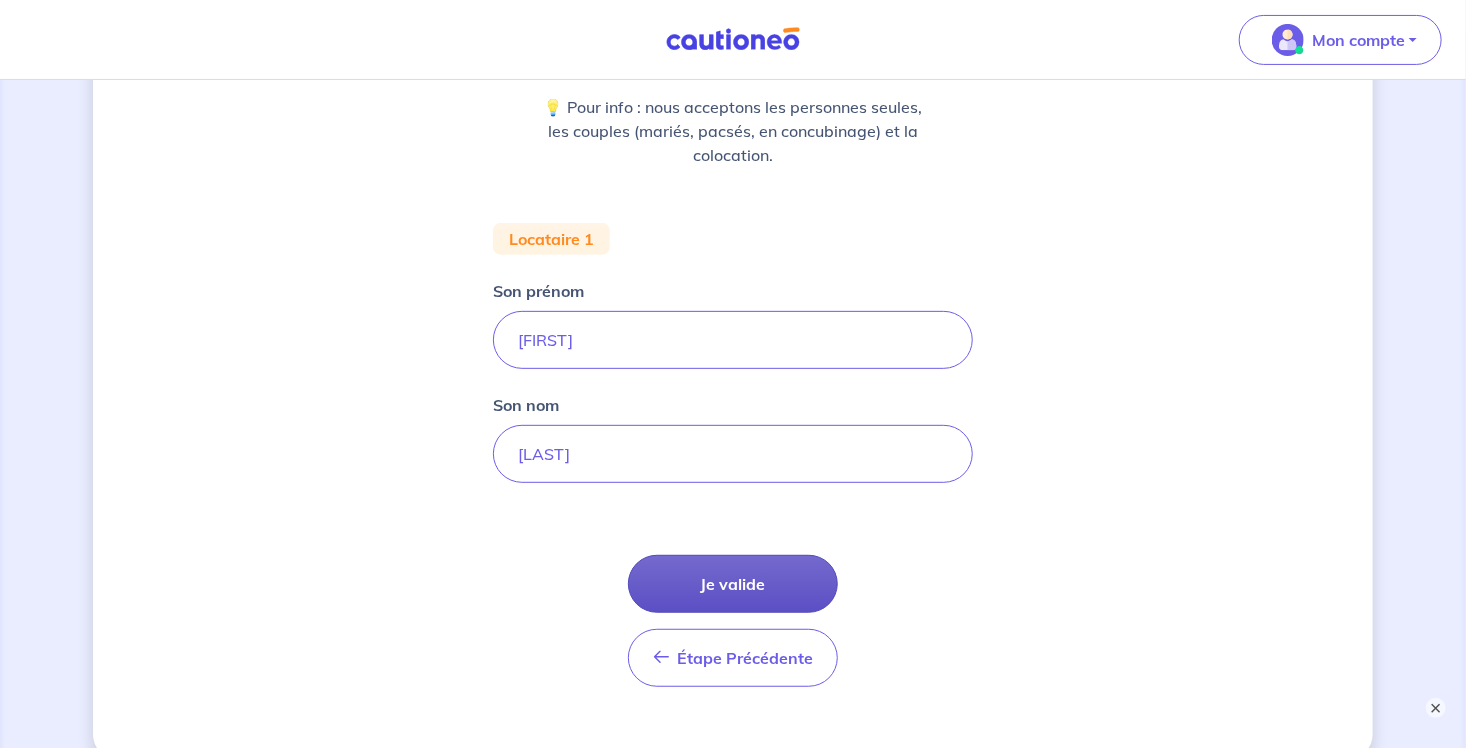 click on "Je valide" at bounding box center [733, 584] 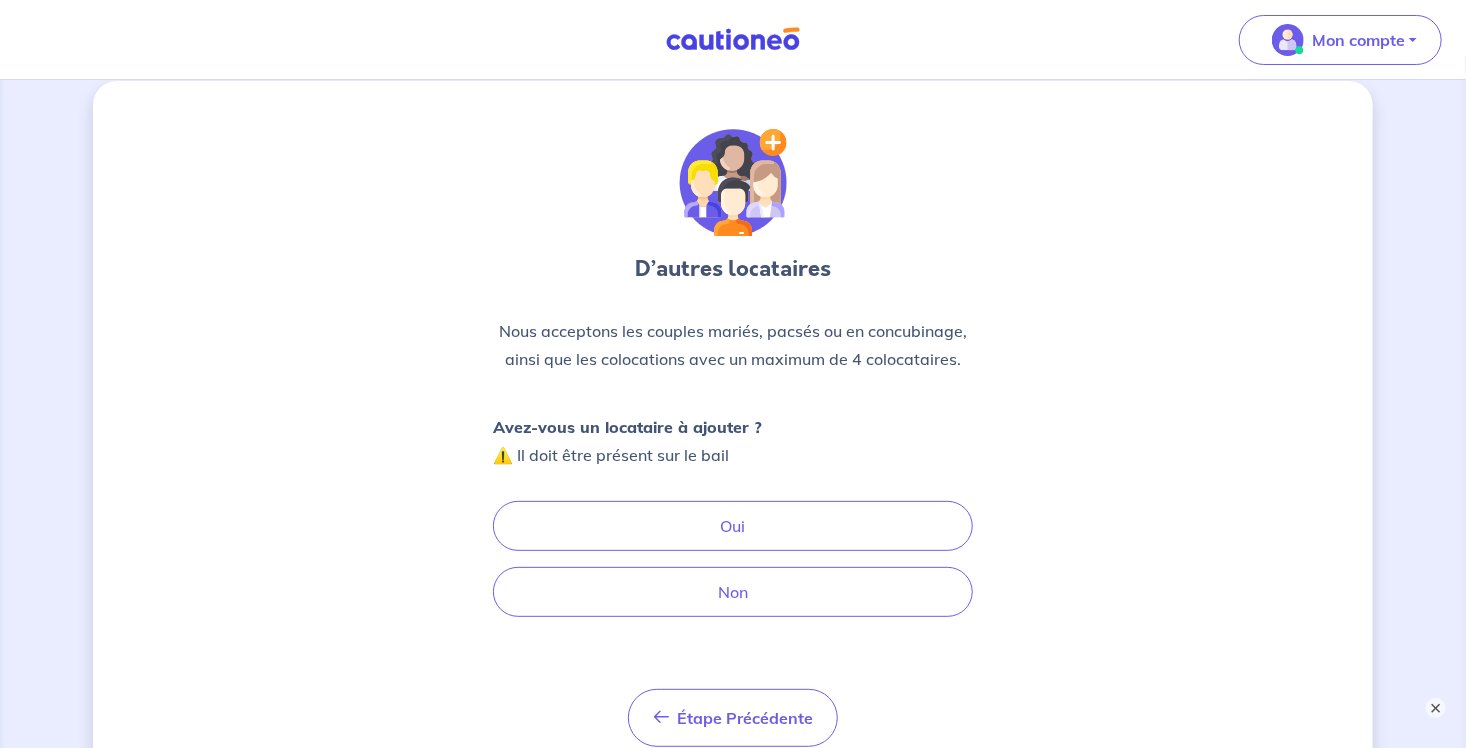 scroll, scrollTop: 0, scrollLeft: 0, axis: both 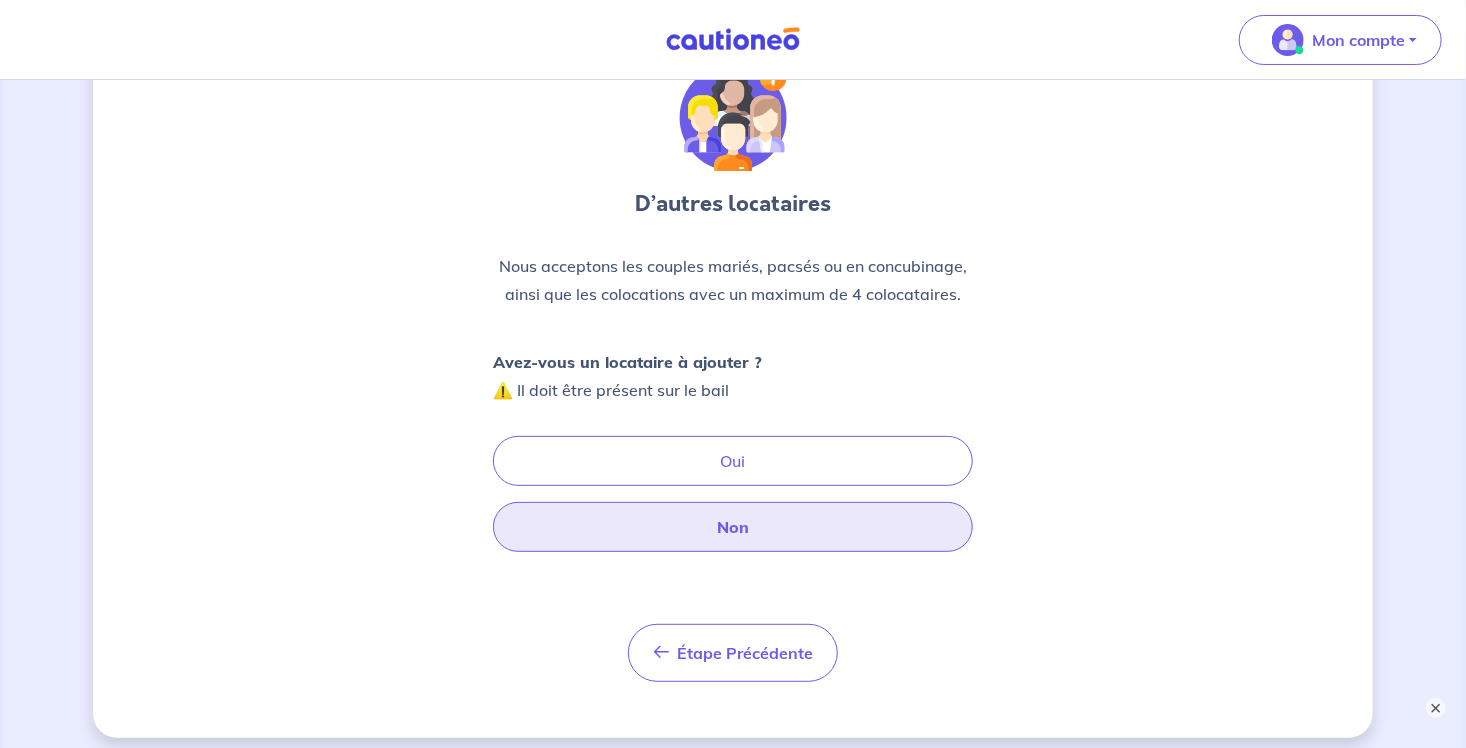 click on "Non" at bounding box center (733, 527) 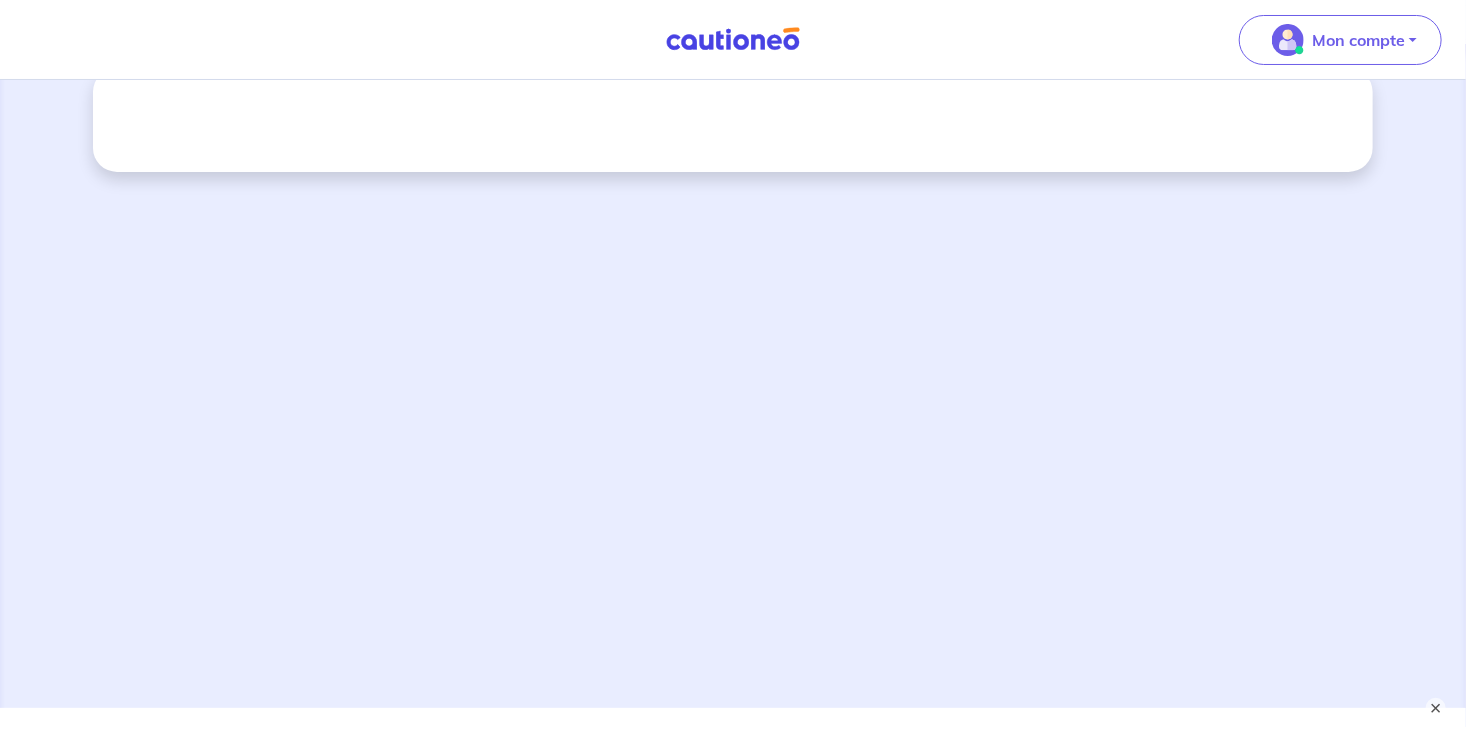 scroll, scrollTop: 0, scrollLeft: 0, axis: both 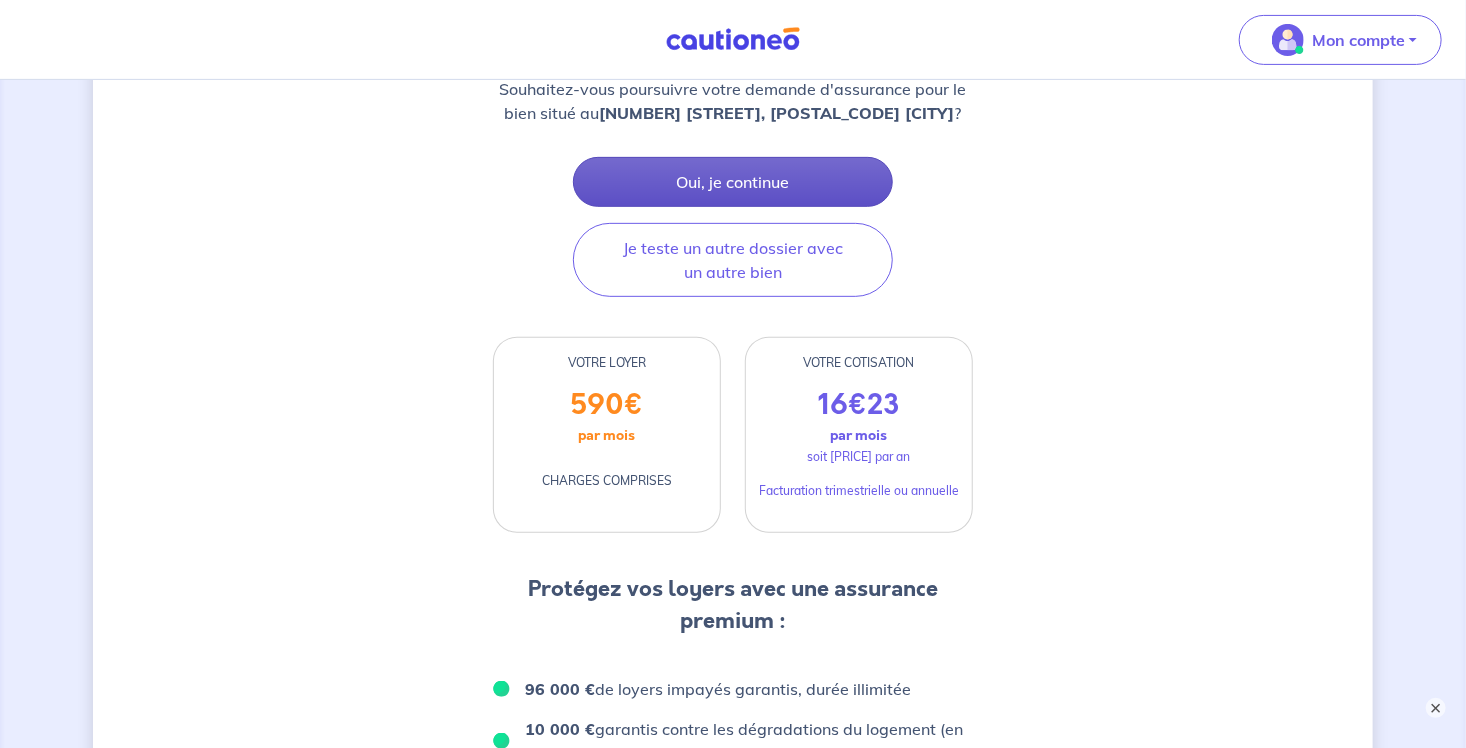 click on "Oui, je continue" at bounding box center (733, 182) 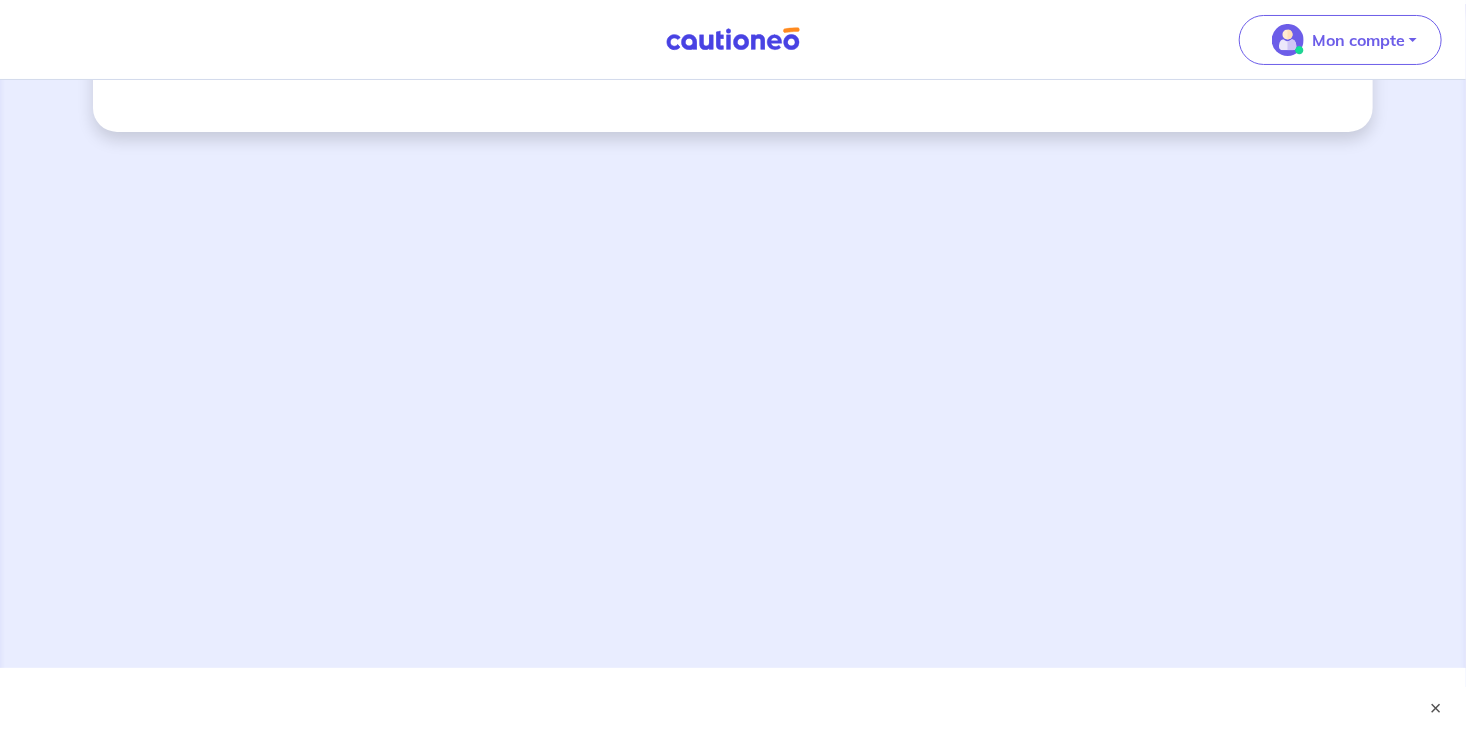 scroll, scrollTop: 0, scrollLeft: 0, axis: both 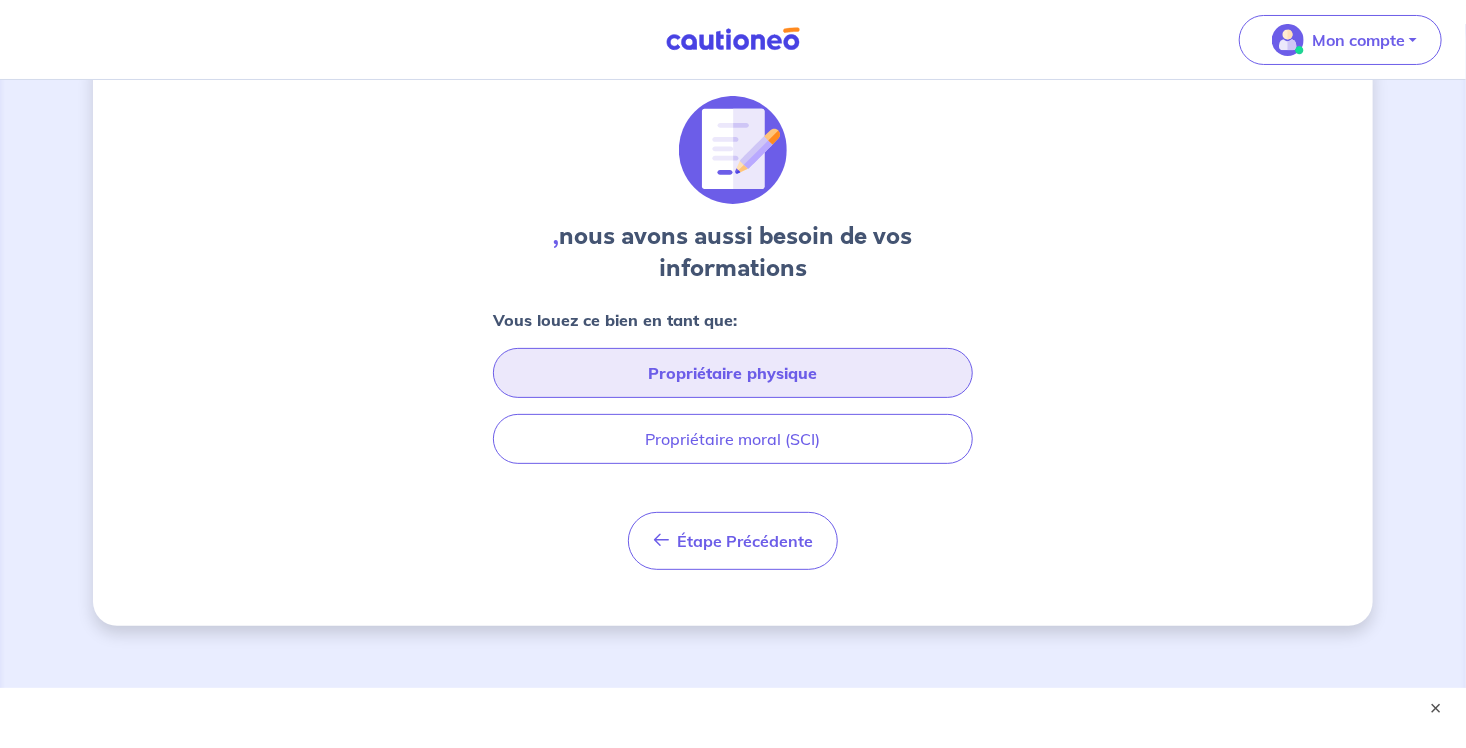 click on "Propriétaire physique" at bounding box center [733, 373] 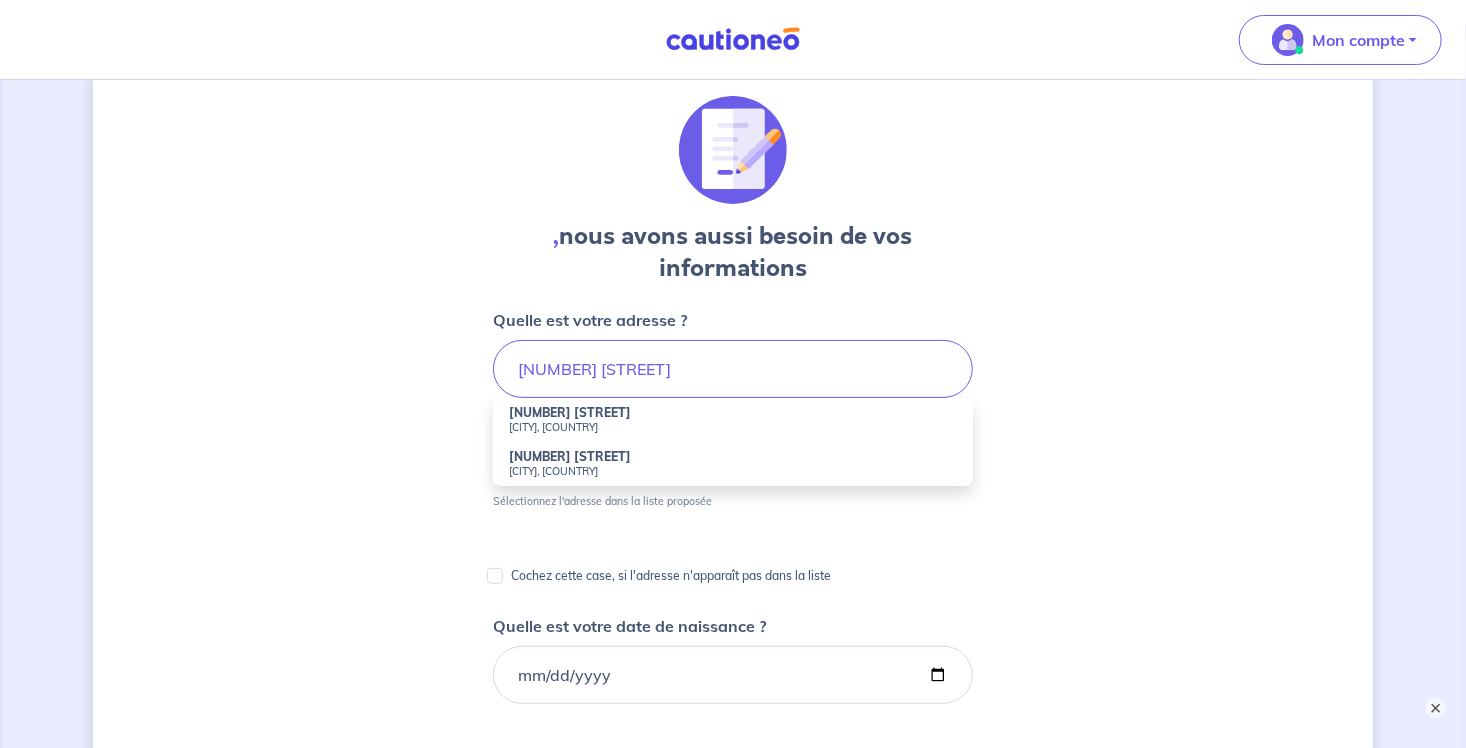click on "[CITY], [COUNTRY]" at bounding box center (733, 427) 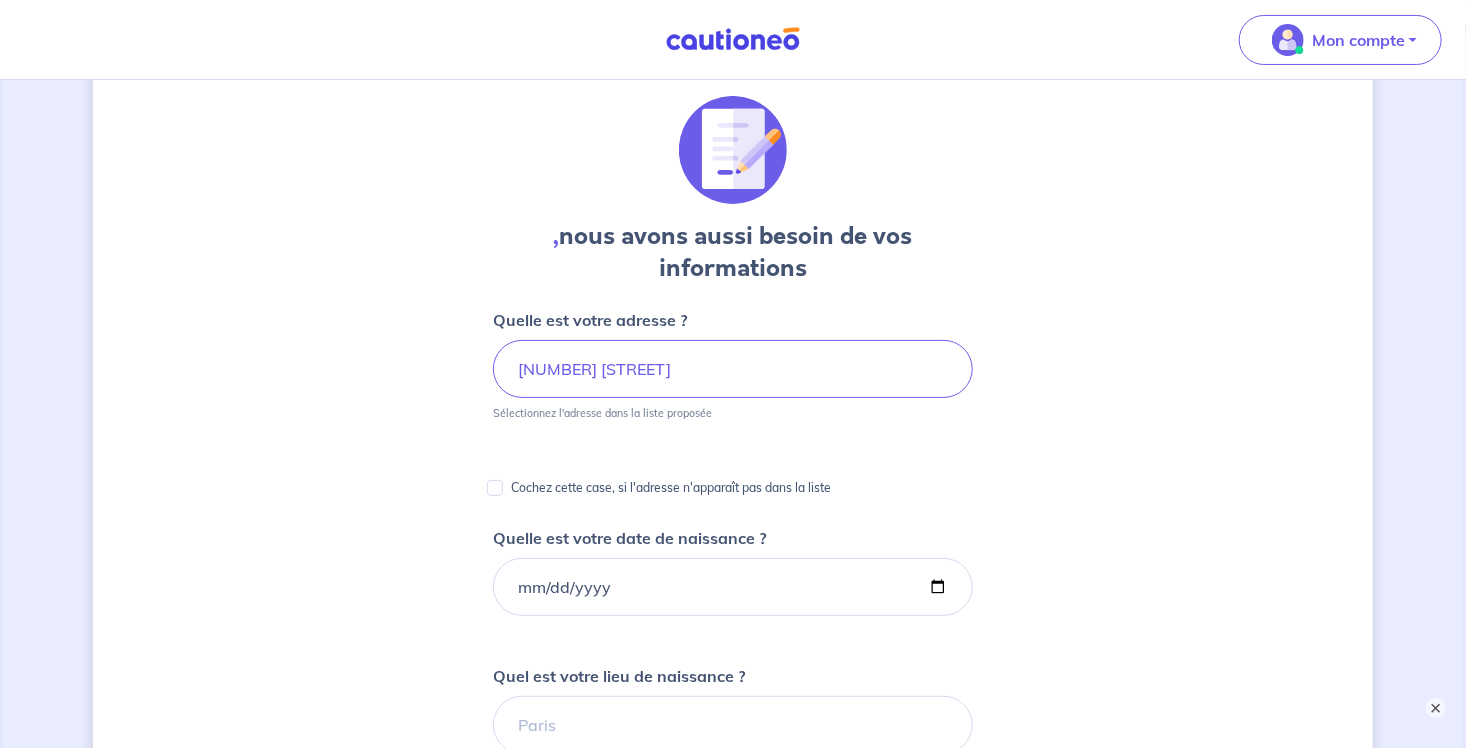 type on "[NUMBER] [STREET], [CITY], [COUNTRY]" 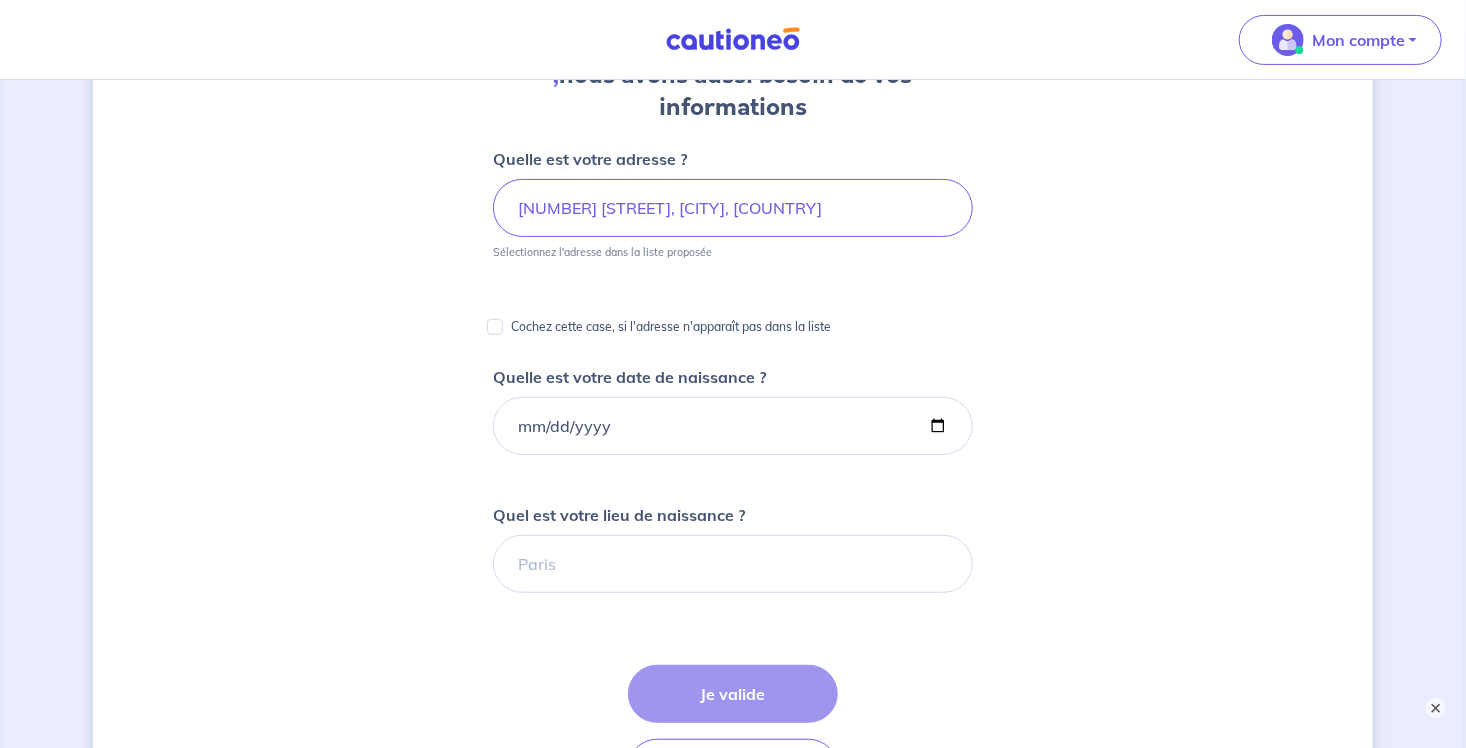 scroll, scrollTop: 224, scrollLeft: 0, axis: vertical 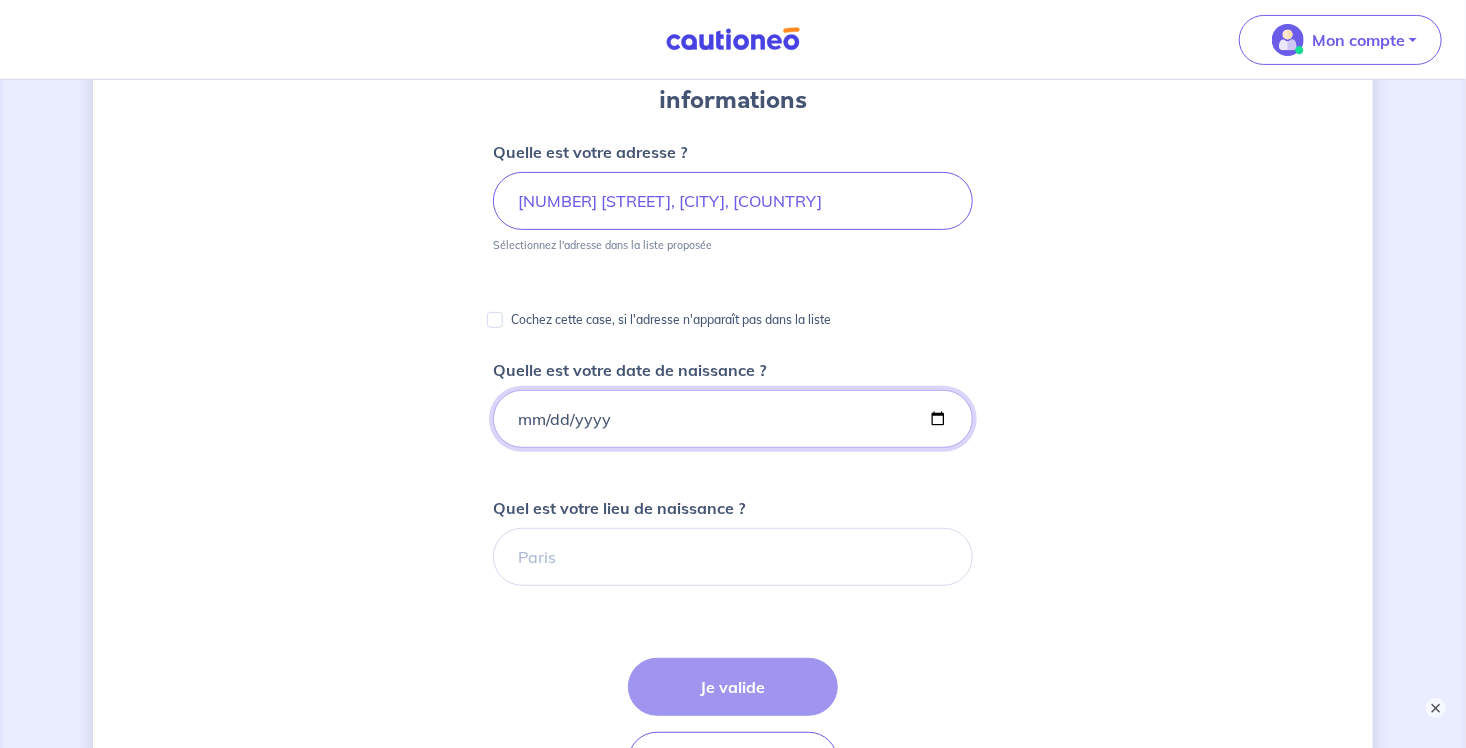click on "Quelle est votre date de naissance ?" at bounding box center (733, 419) 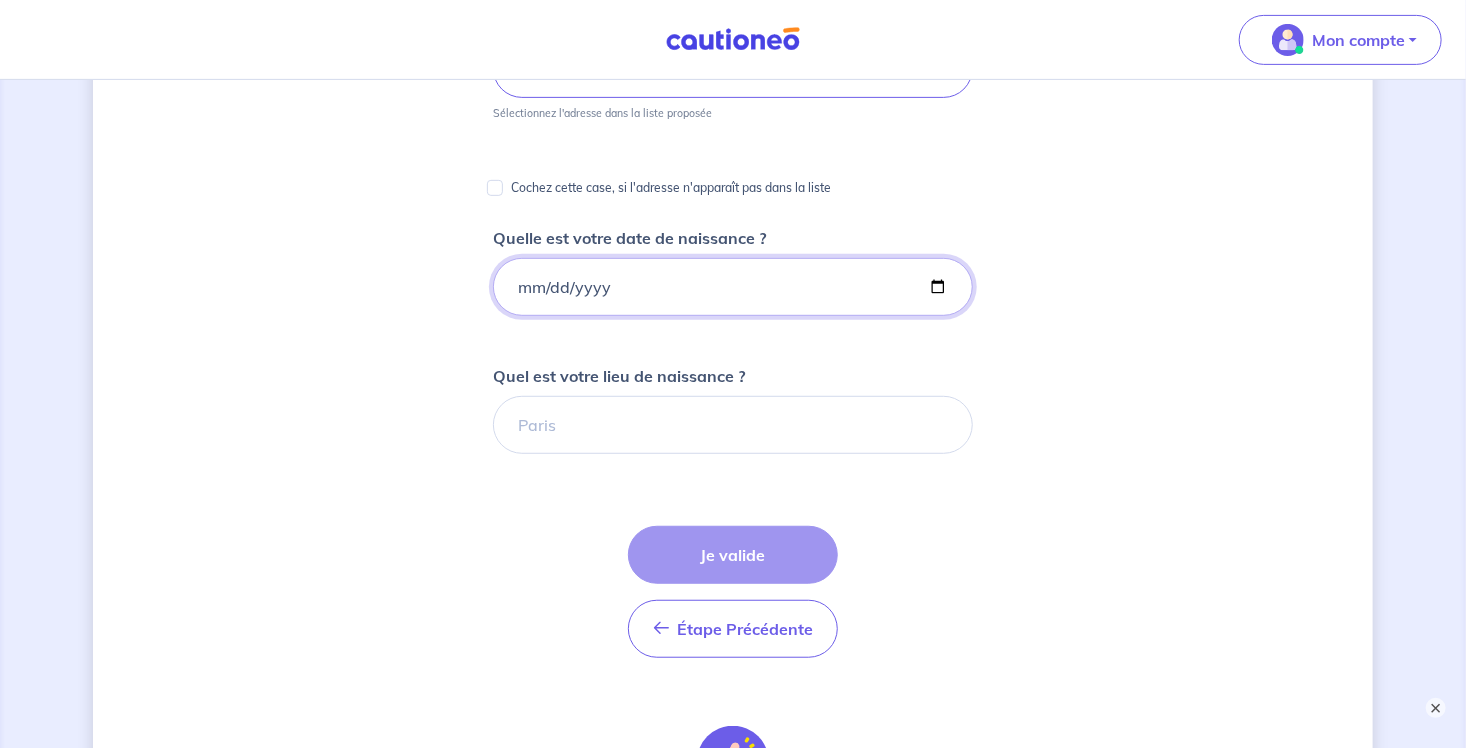 scroll, scrollTop: 358, scrollLeft: 0, axis: vertical 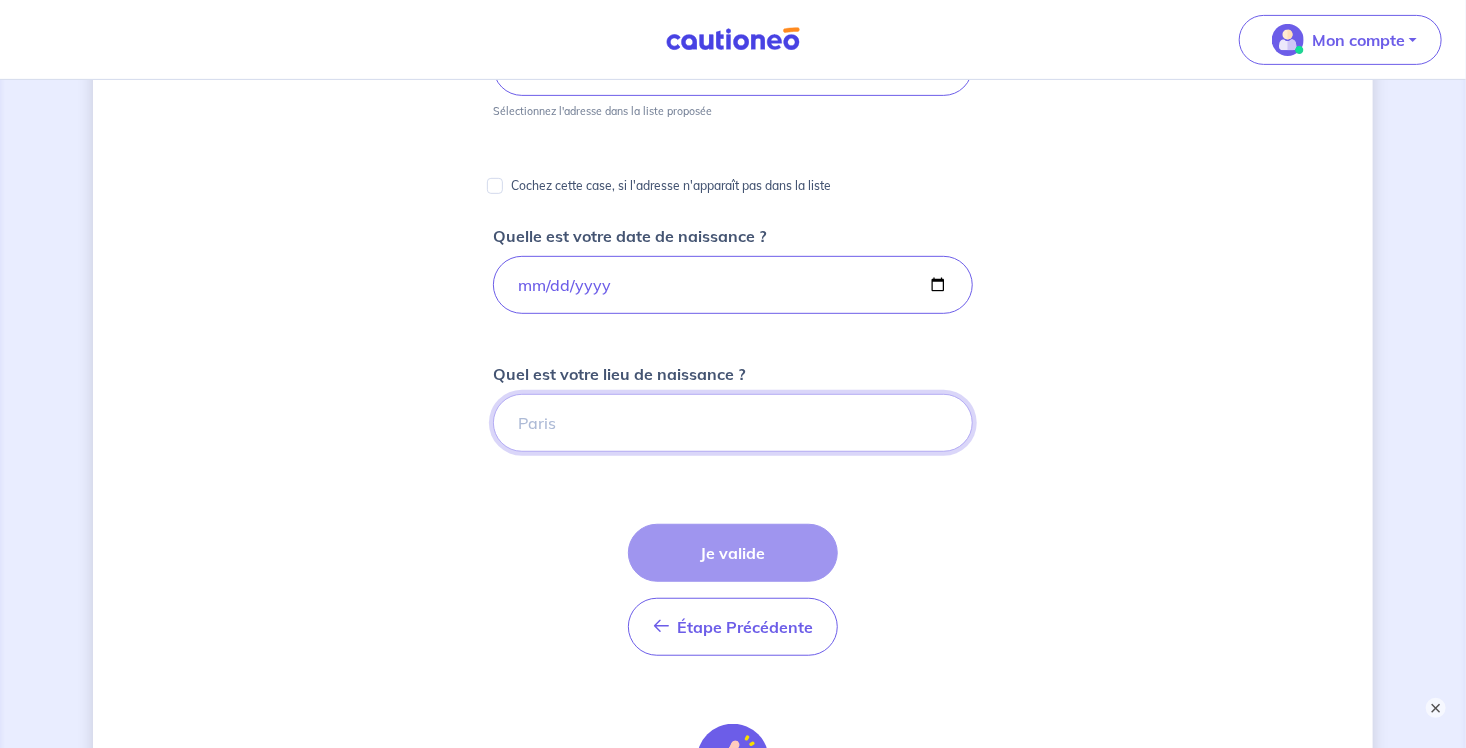 click on "Quel est votre lieu de naissance ?" at bounding box center (733, 423) 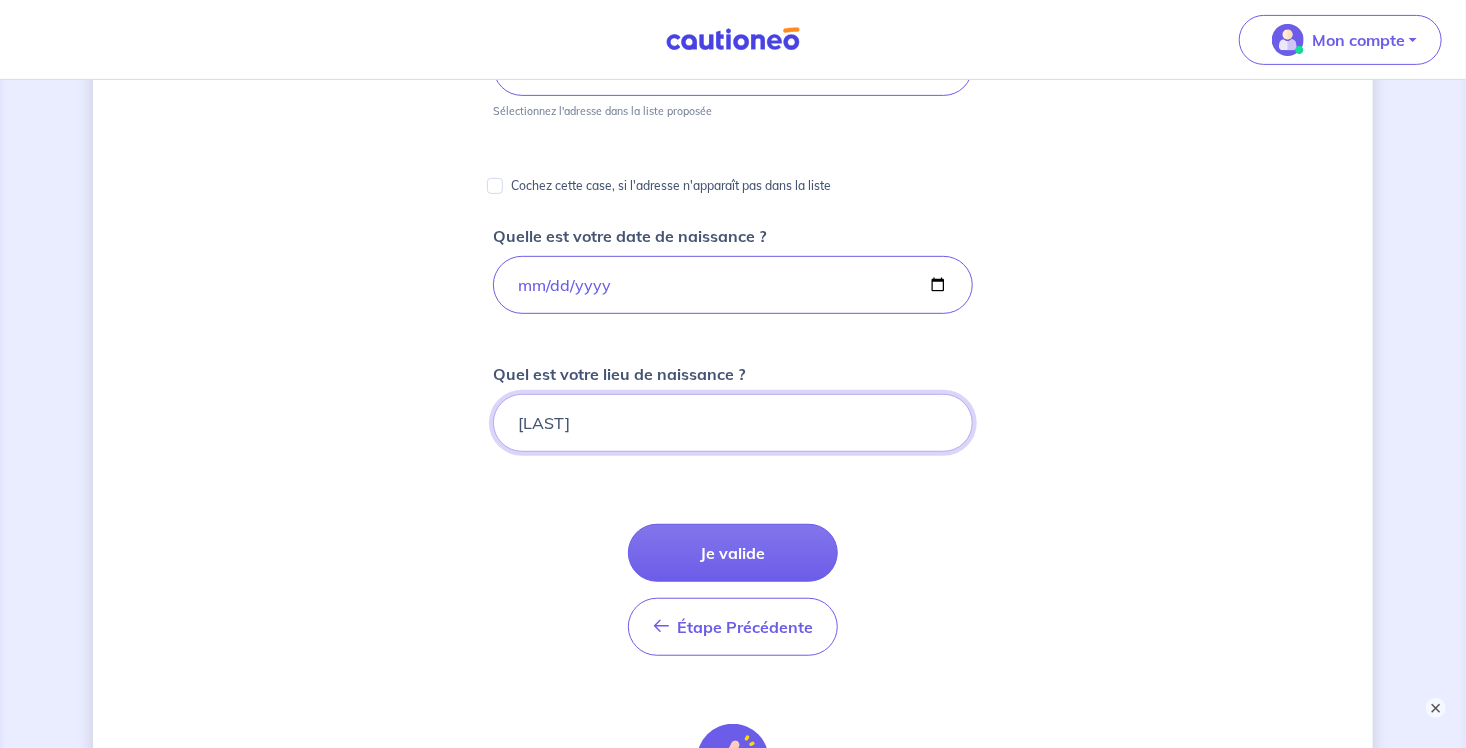 type on "e" 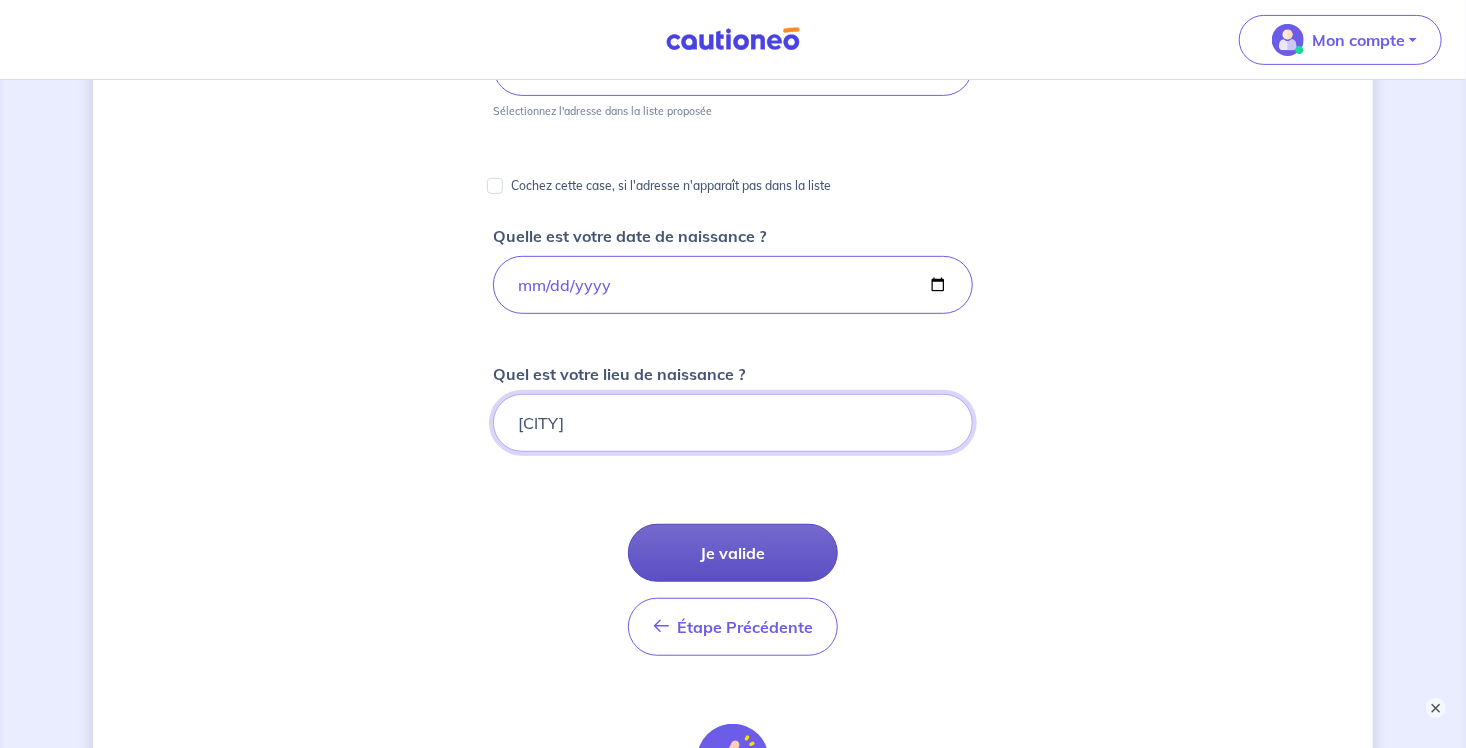type on "[CITY]" 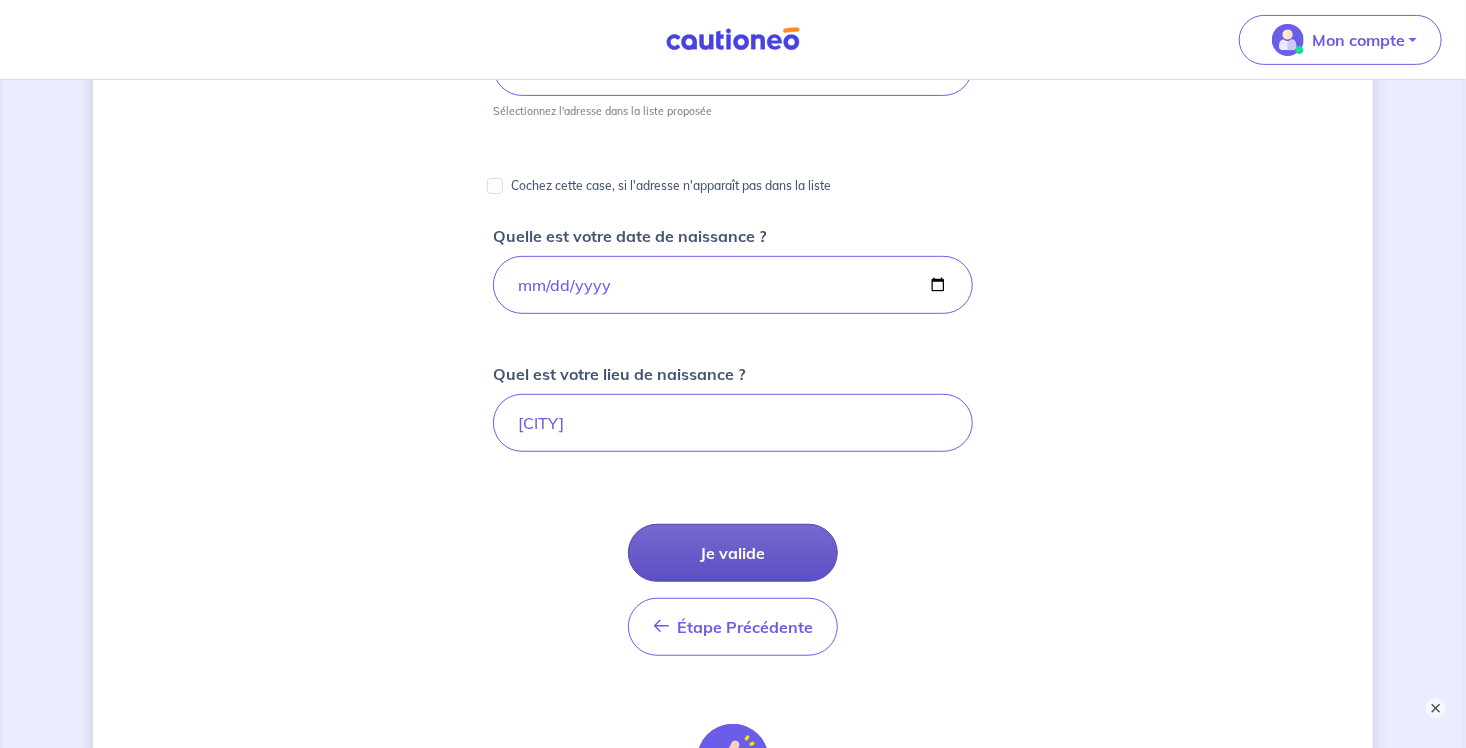click on "Je valide" at bounding box center (733, 553) 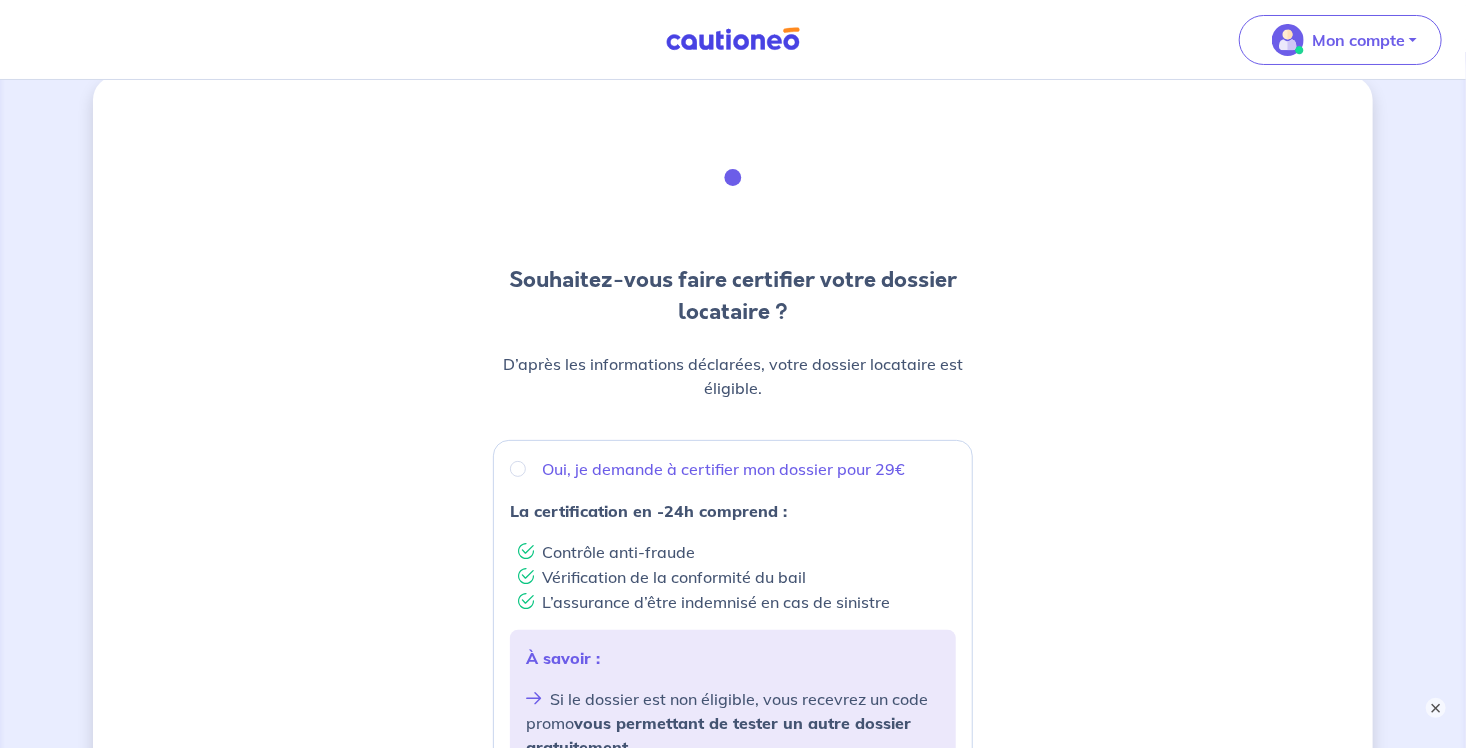 scroll, scrollTop: 0, scrollLeft: 0, axis: both 